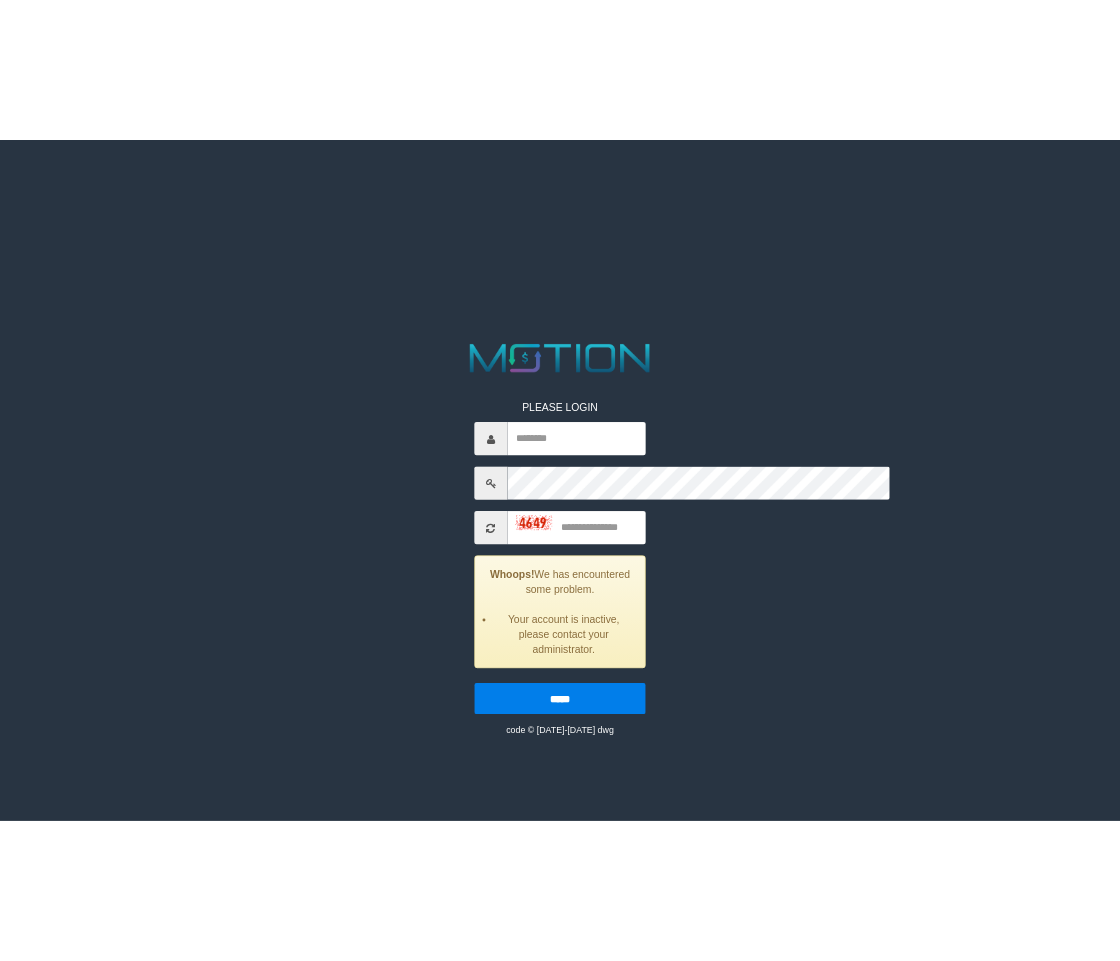 scroll, scrollTop: 0, scrollLeft: 0, axis: both 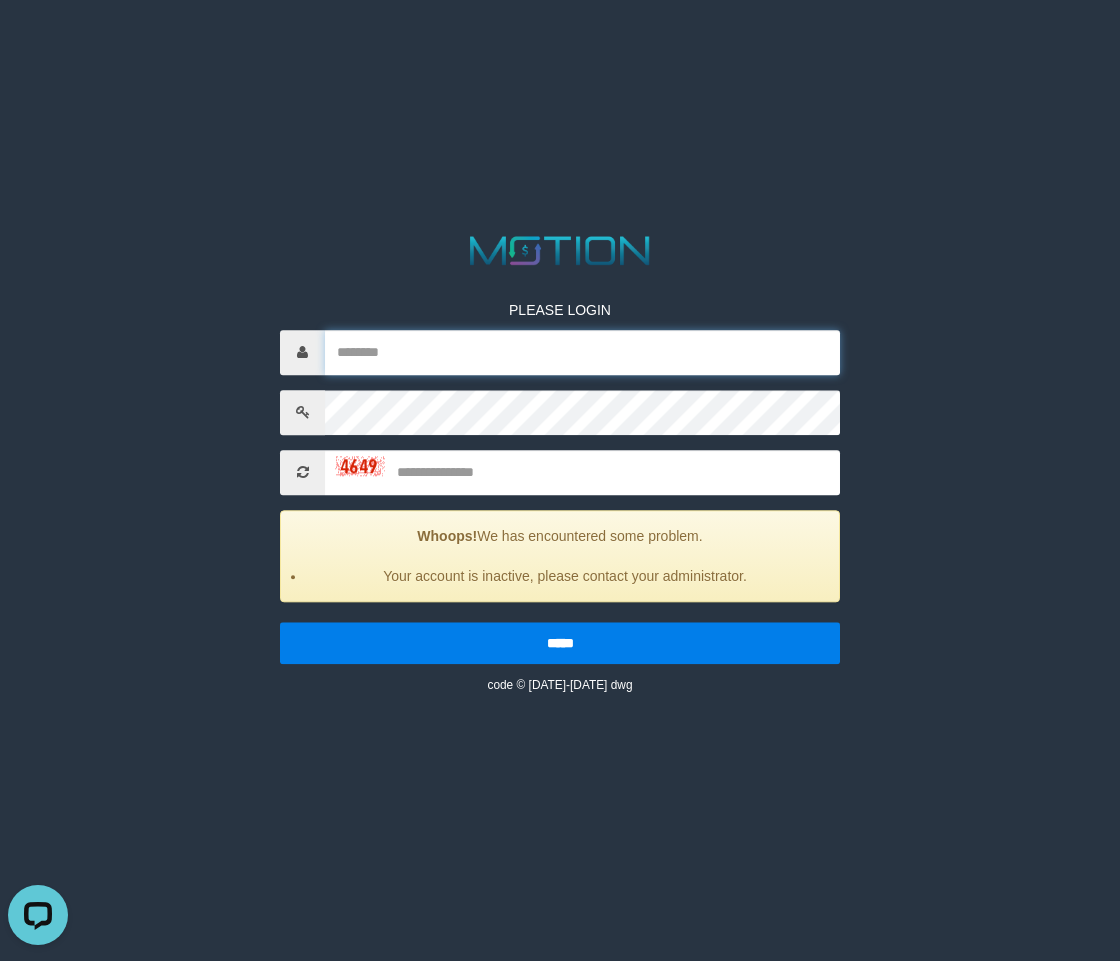 type on "*********" 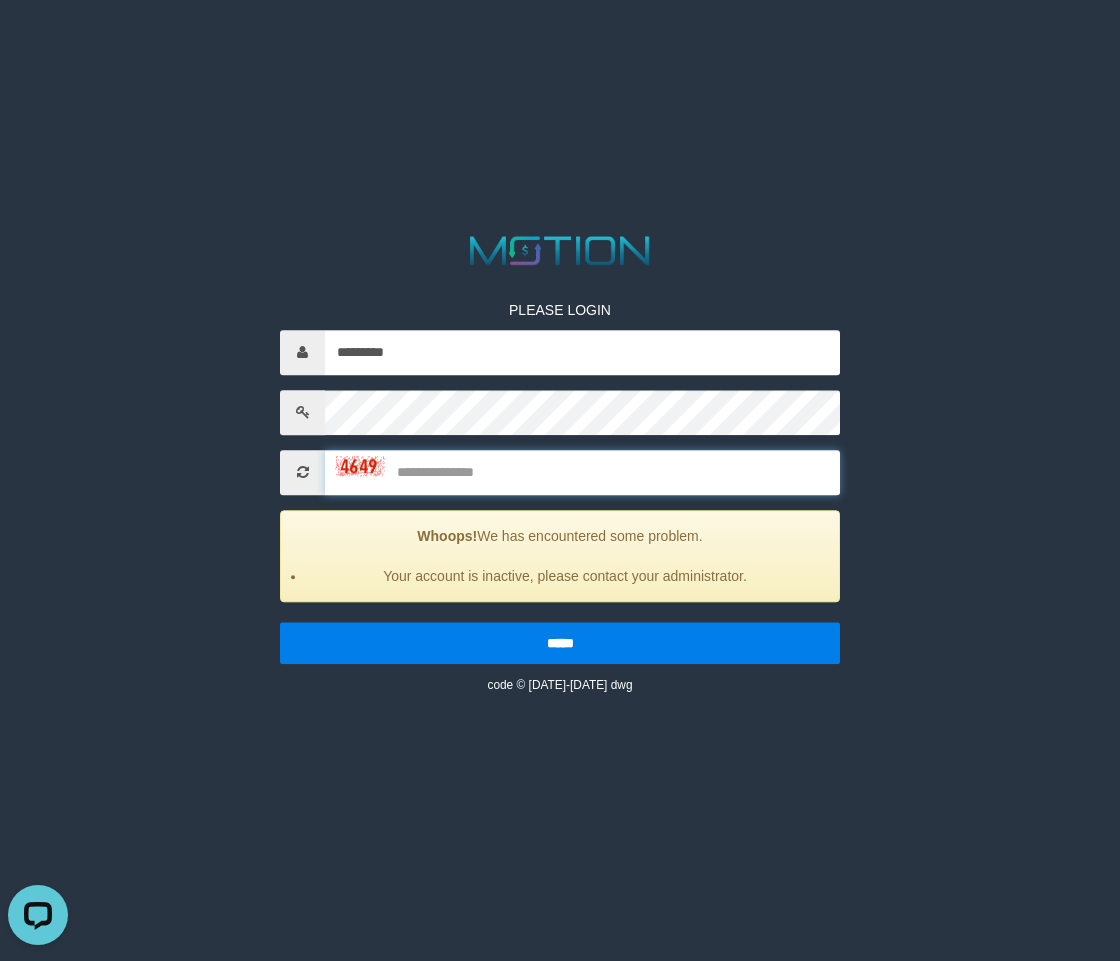 click at bounding box center (582, 472) 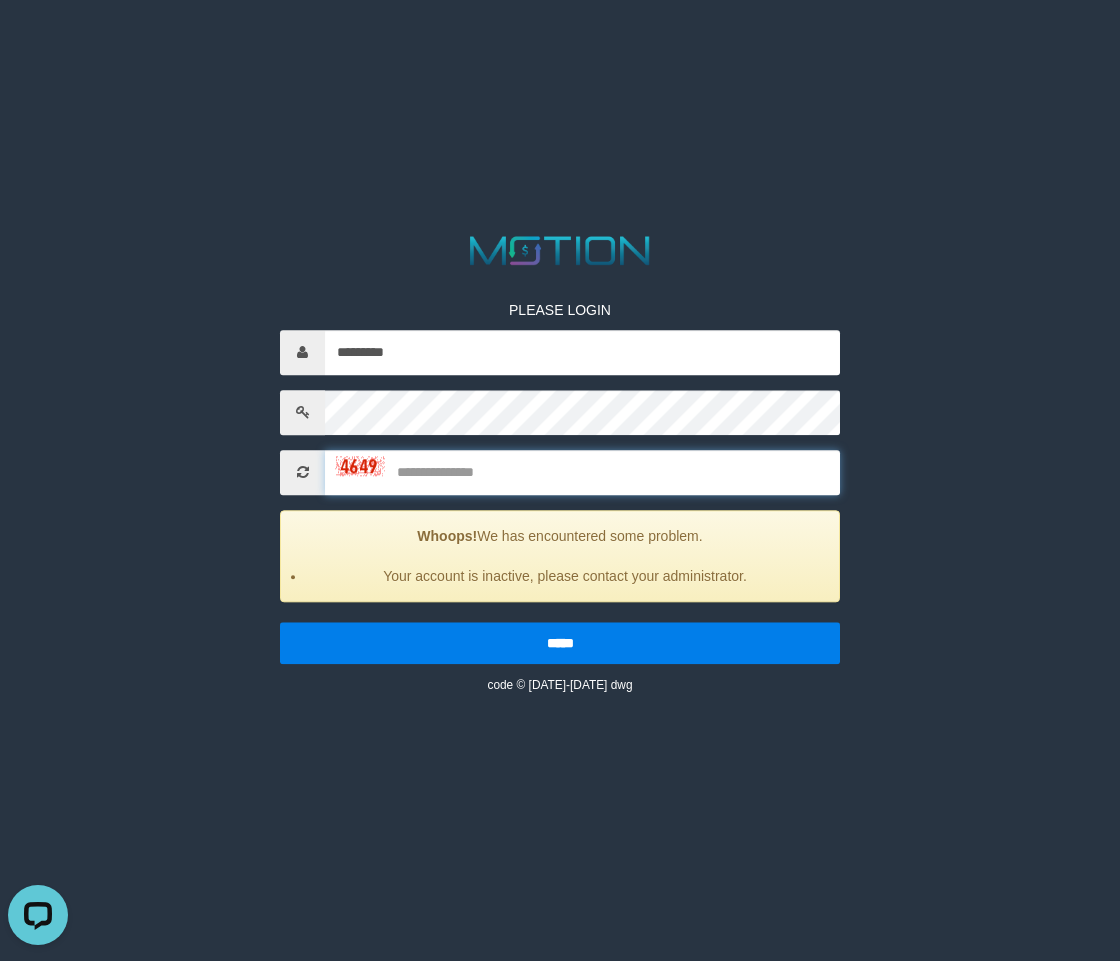 click at bounding box center (582, 472) 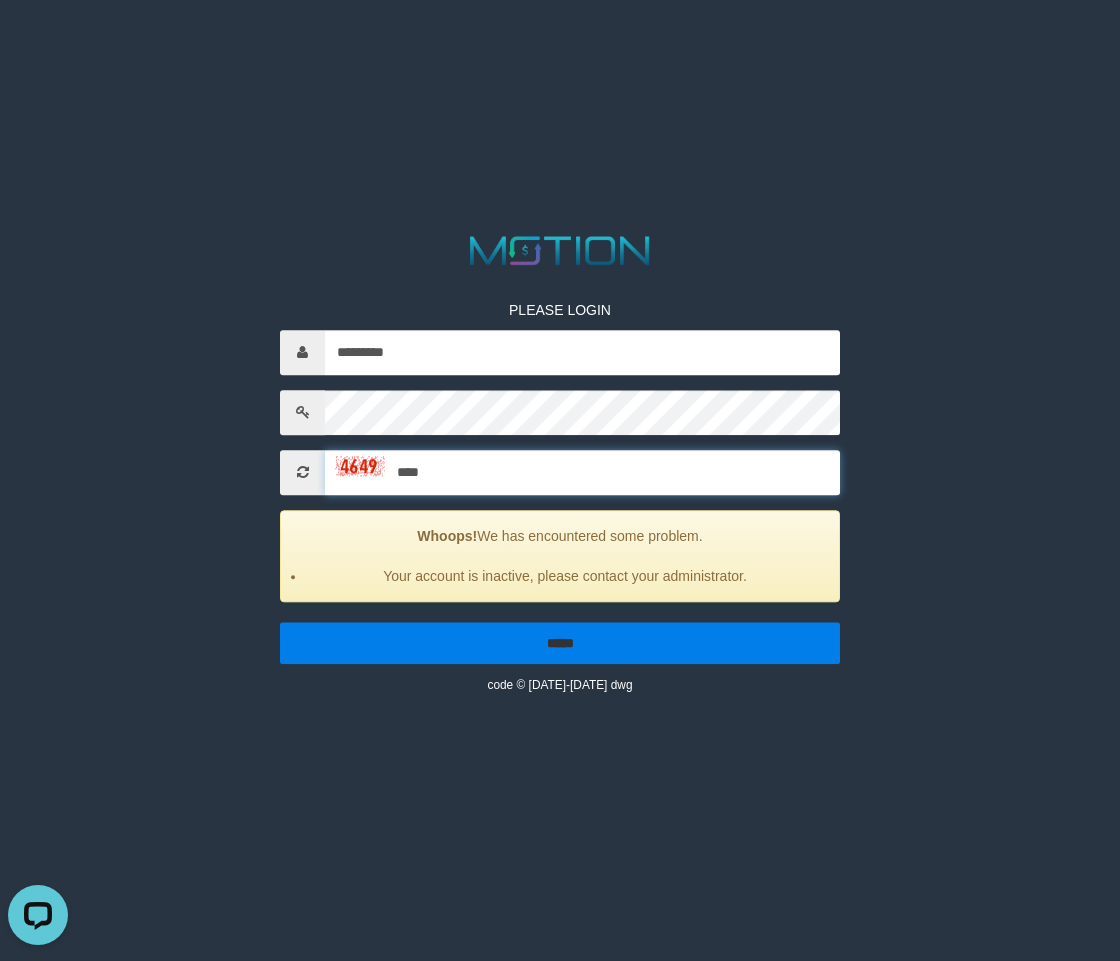 type on "****" 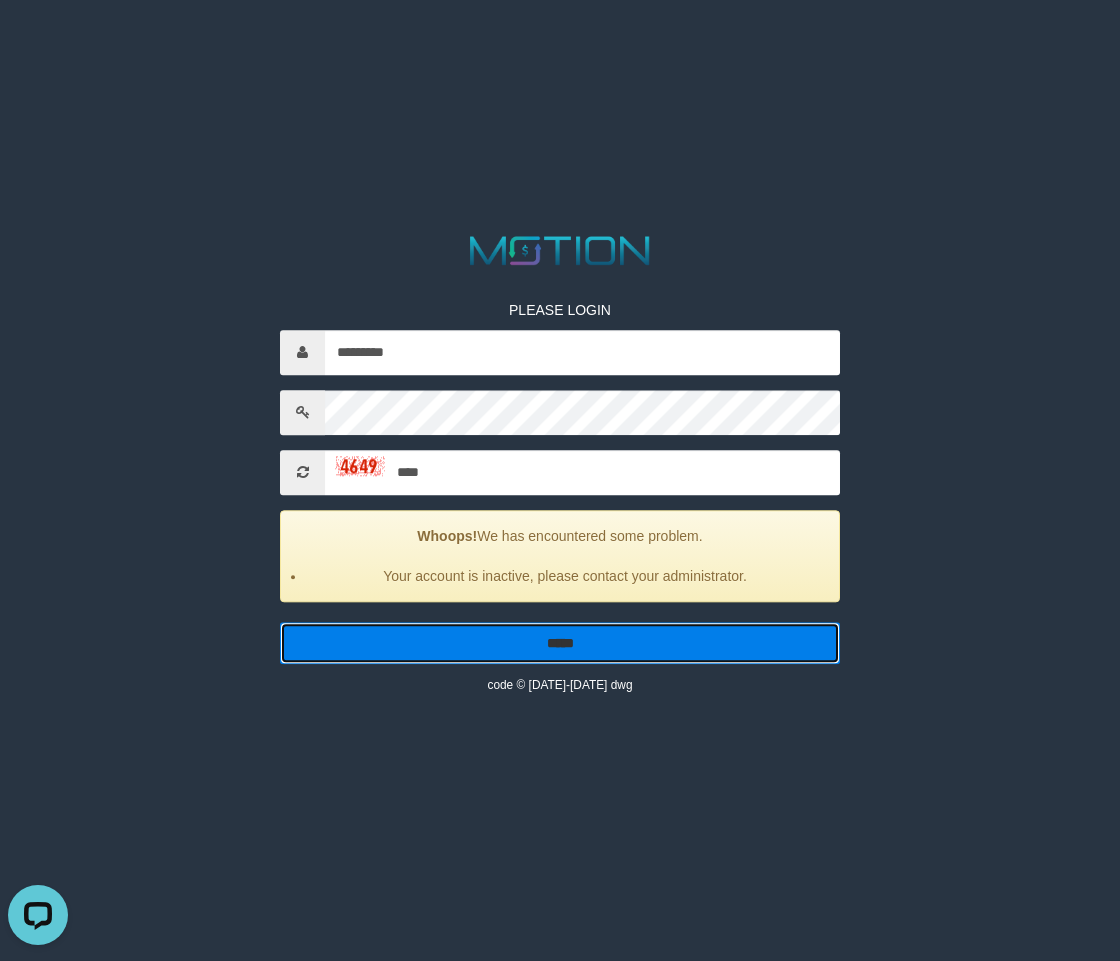click on "*****" at bounding box center [560, 643] 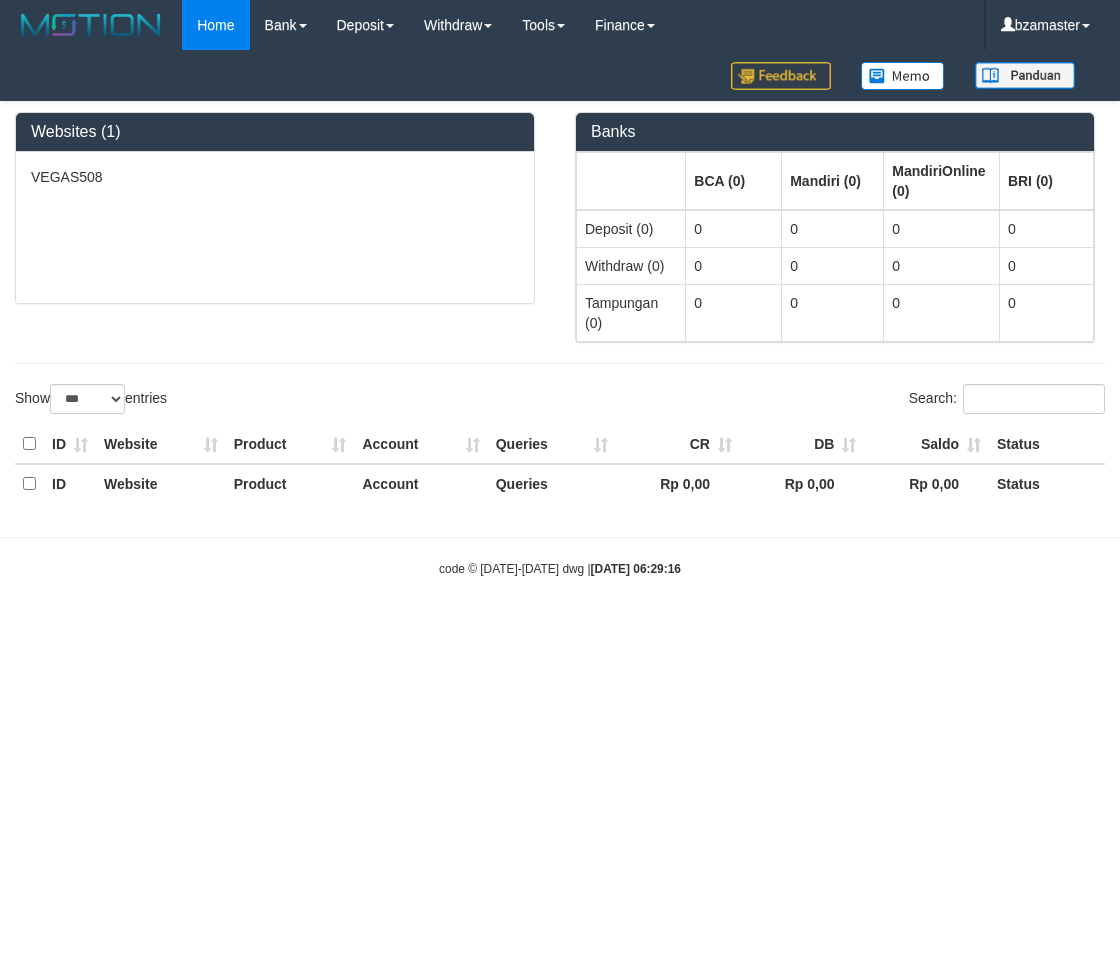 select on "***" 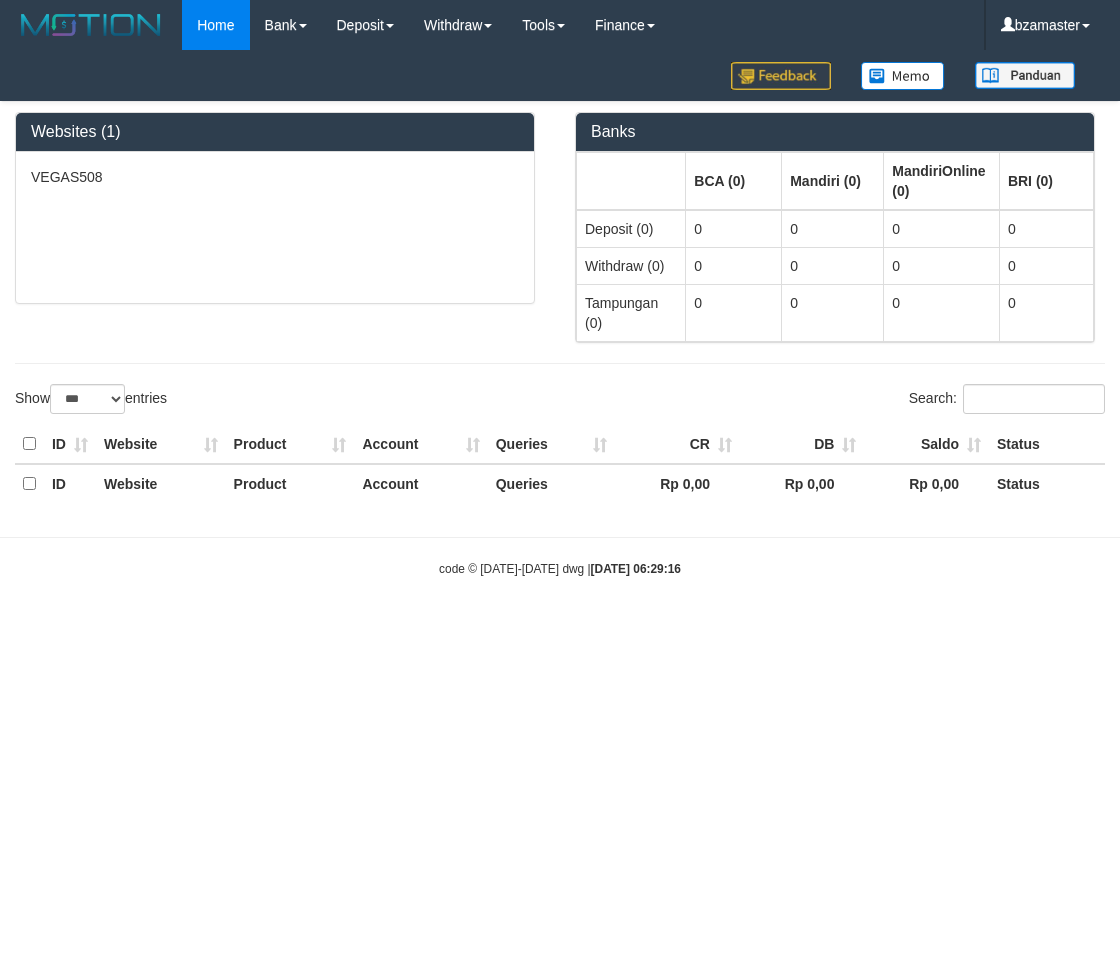 scroll, scrollTop: 0, scrollLeft: 0, axis: both 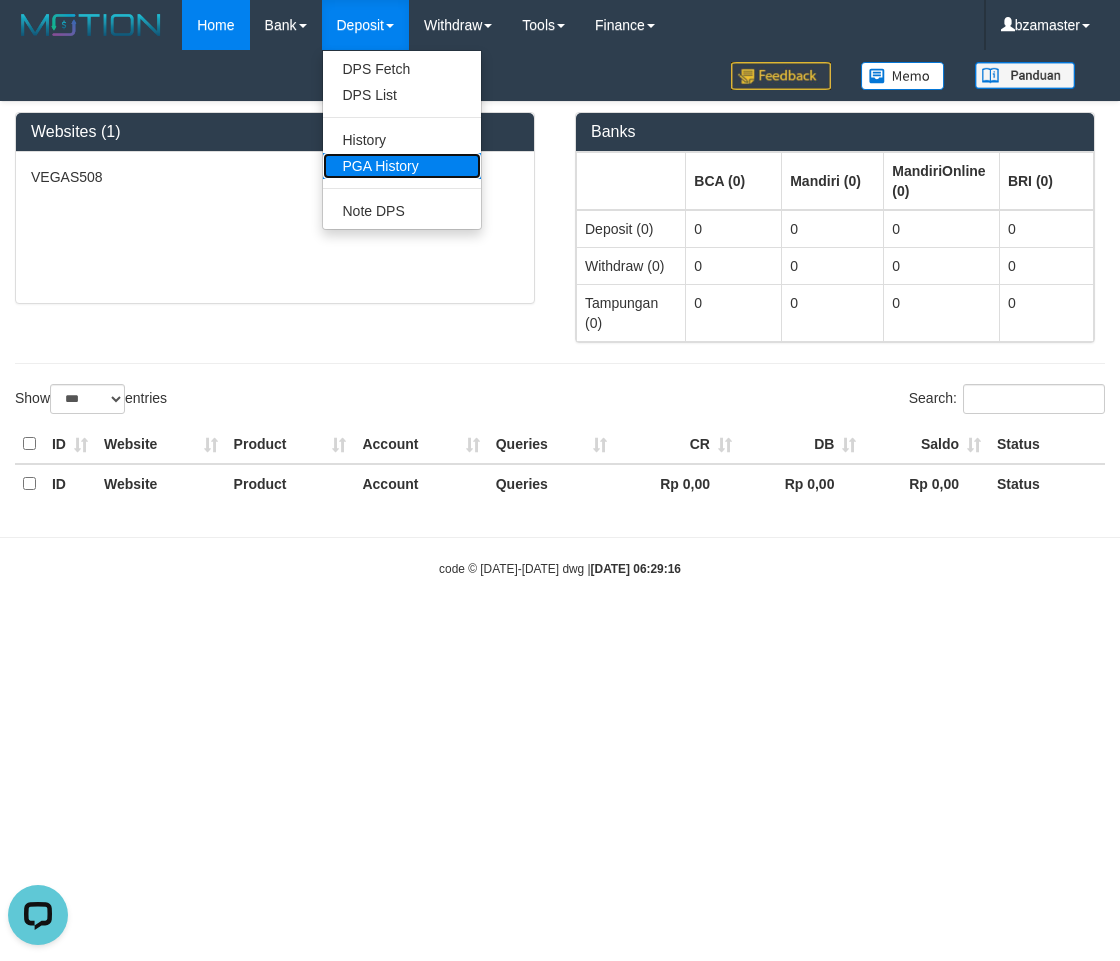 click on "PGA History" at bounding box center (402, 166) 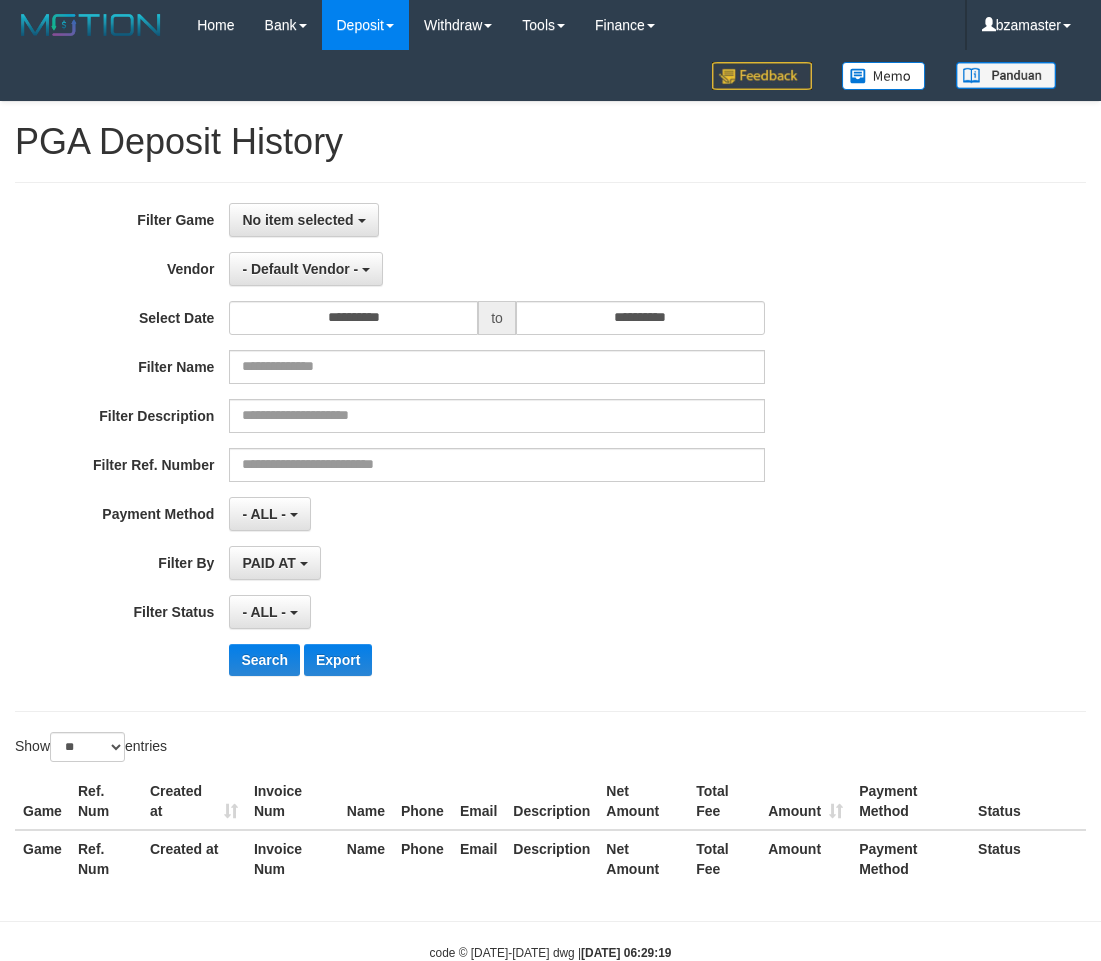 select 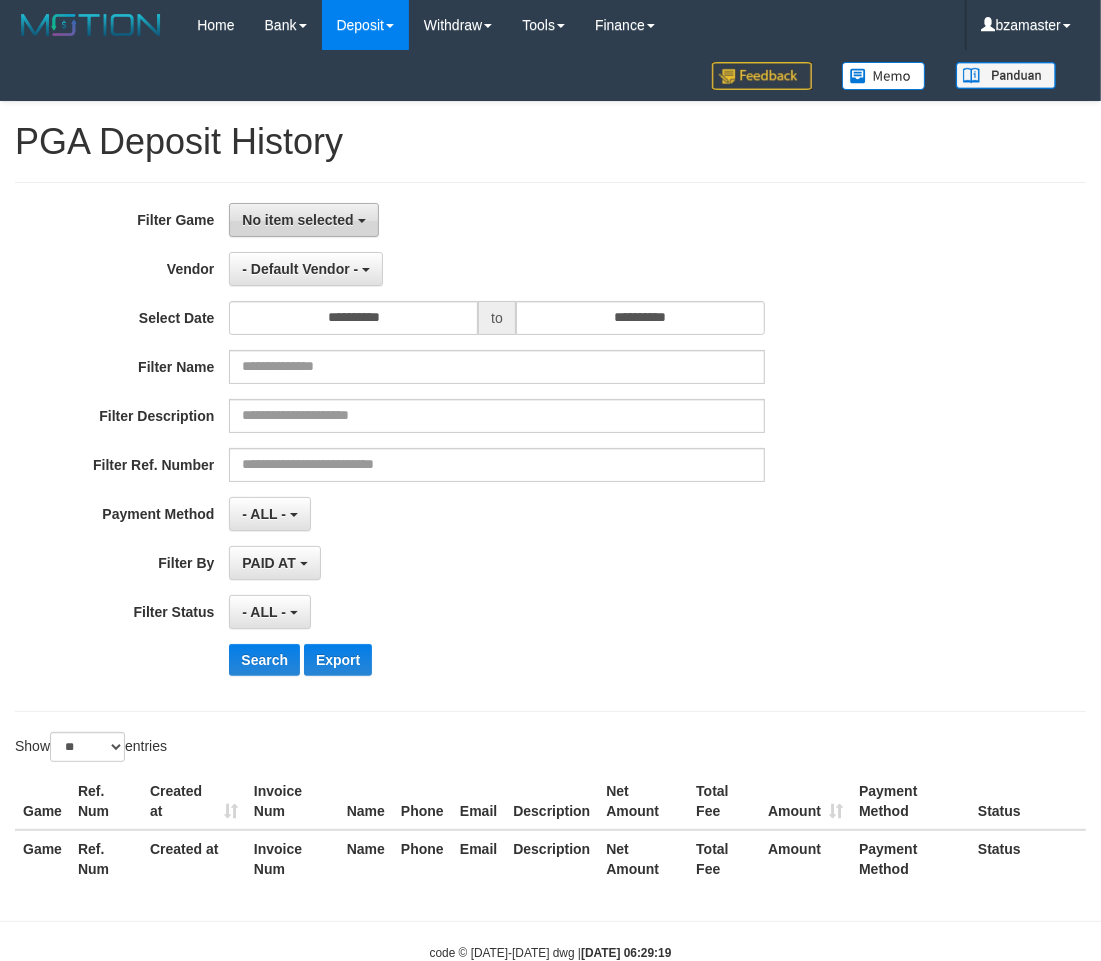 click on "No item selected" at bounding box center [297, 220] 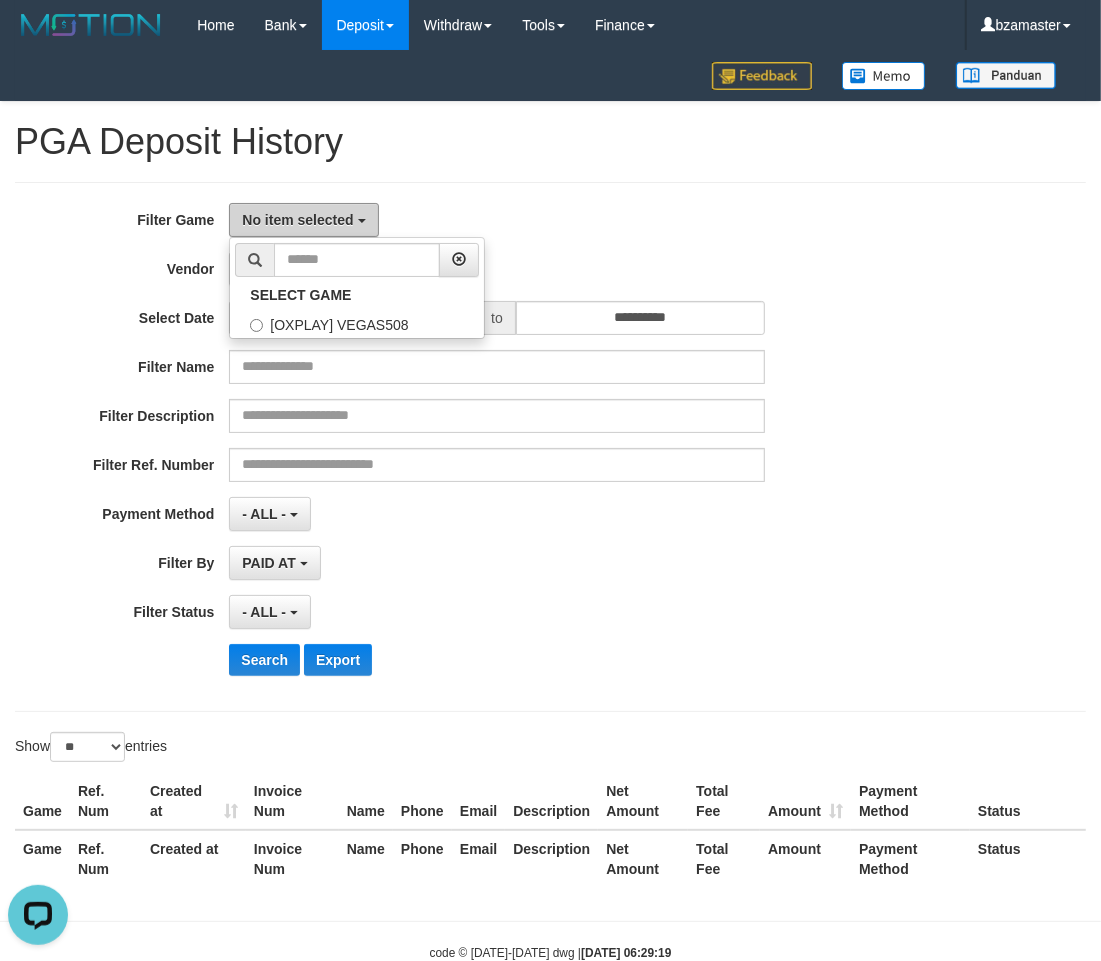 scroll, scrollTop: 0, scrollLeft: 0, axis: both 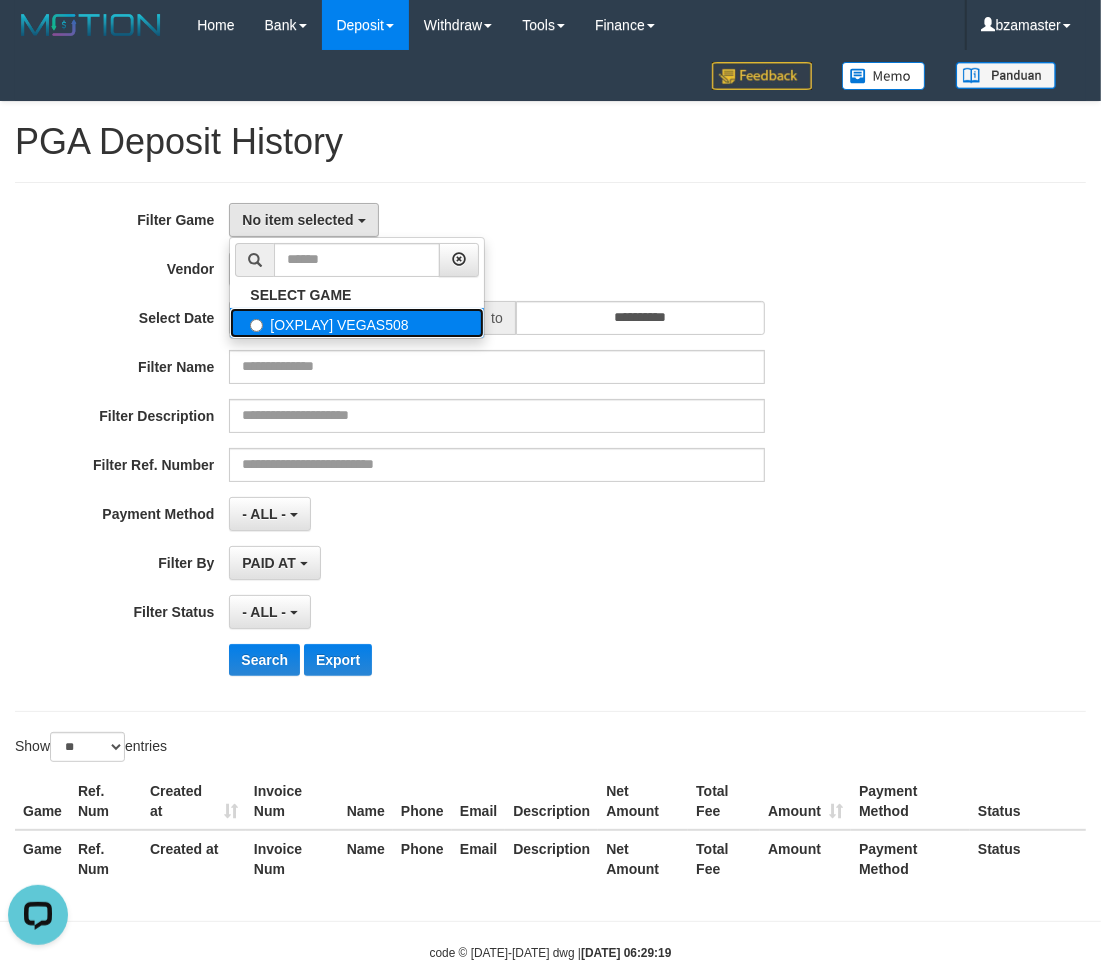 click on "[OXPLAY] VEGAS508" at bounding box center (357, 323) 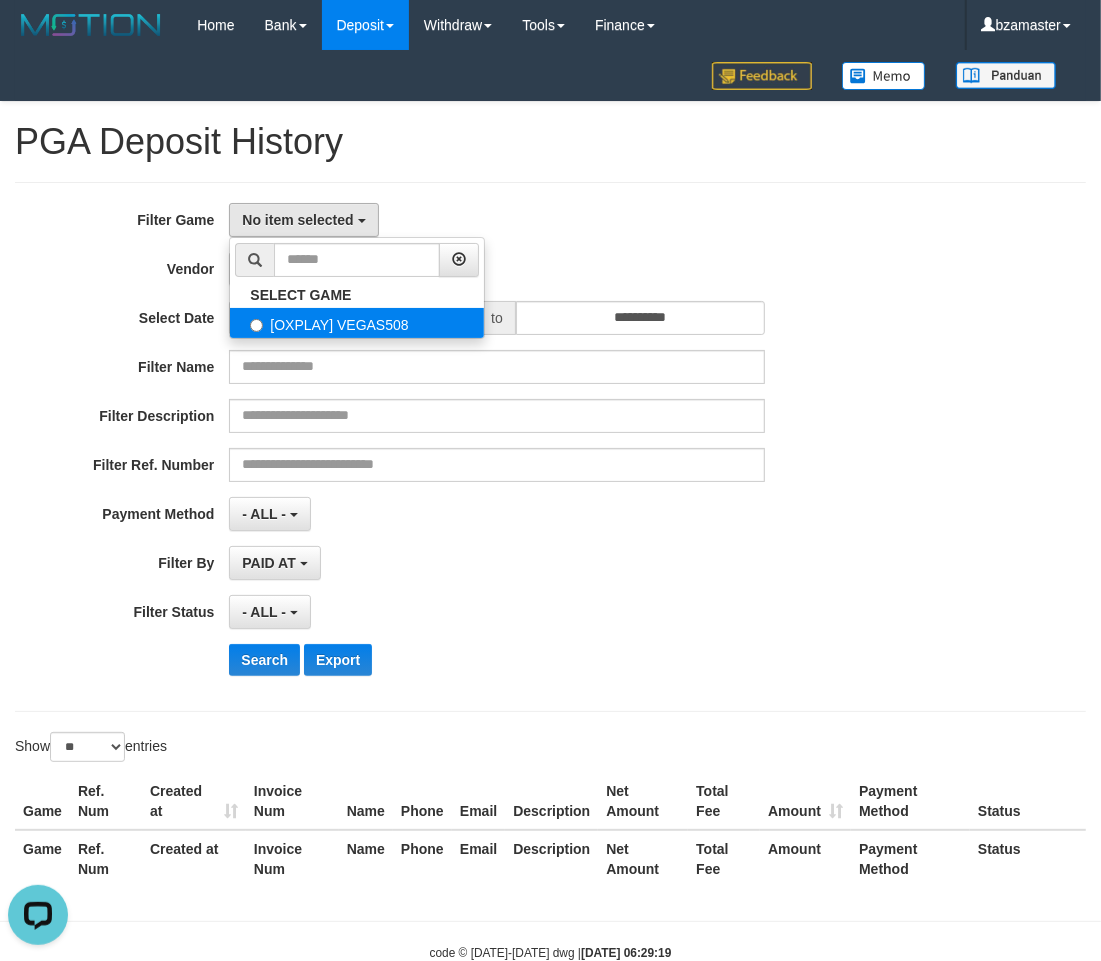 select on "****" 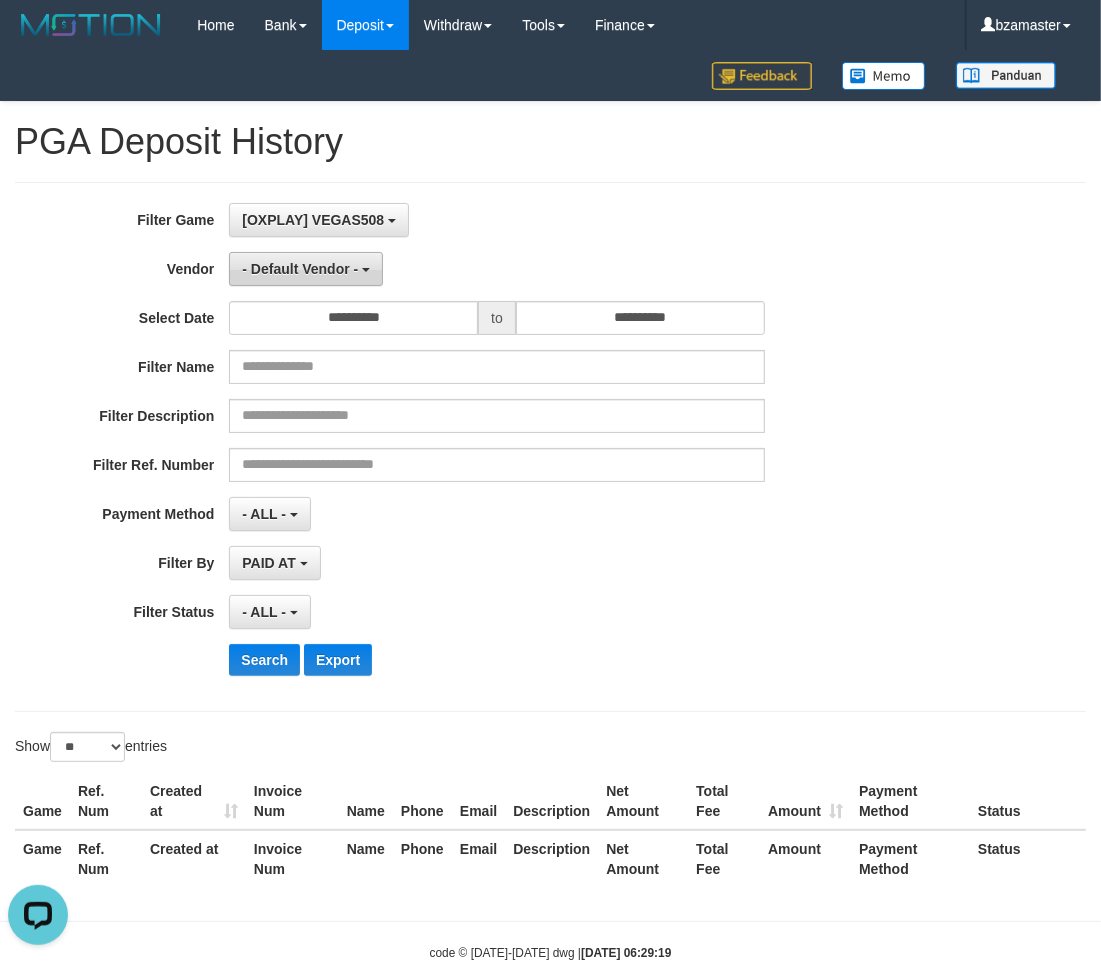 click on "- Default Vendor -" at bounding box center [300, 269] 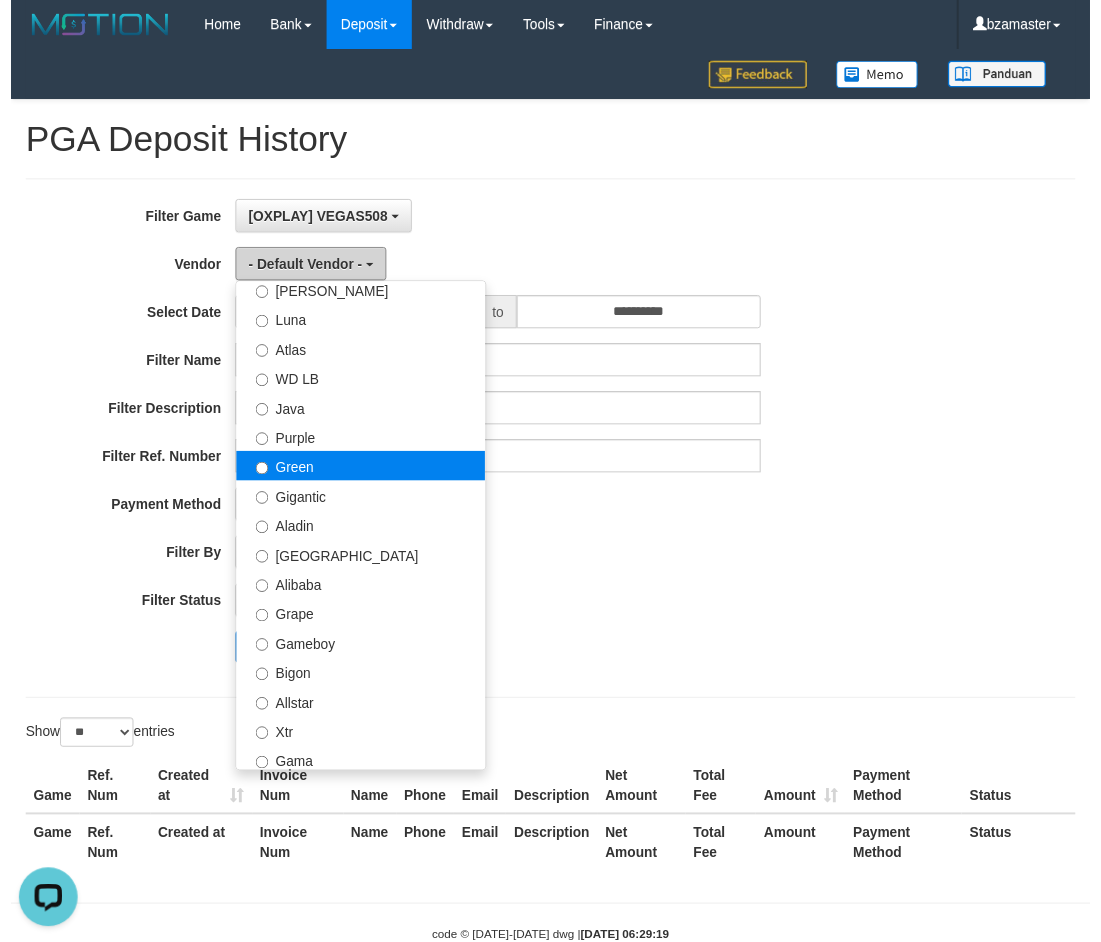 scroll, scrollTop: 125, scrollLeft: 0, axis: vertical 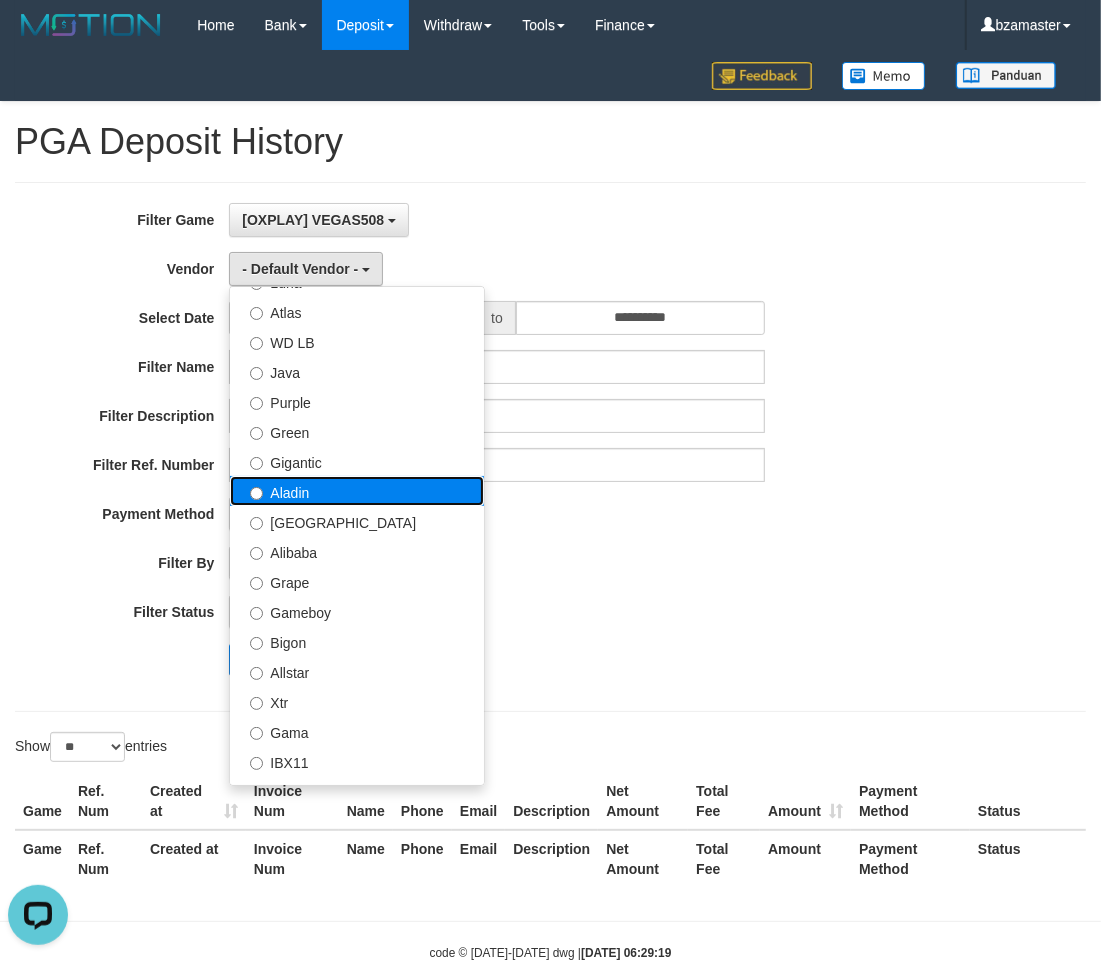 click on "Aladin" at bounding box center (357, 491) 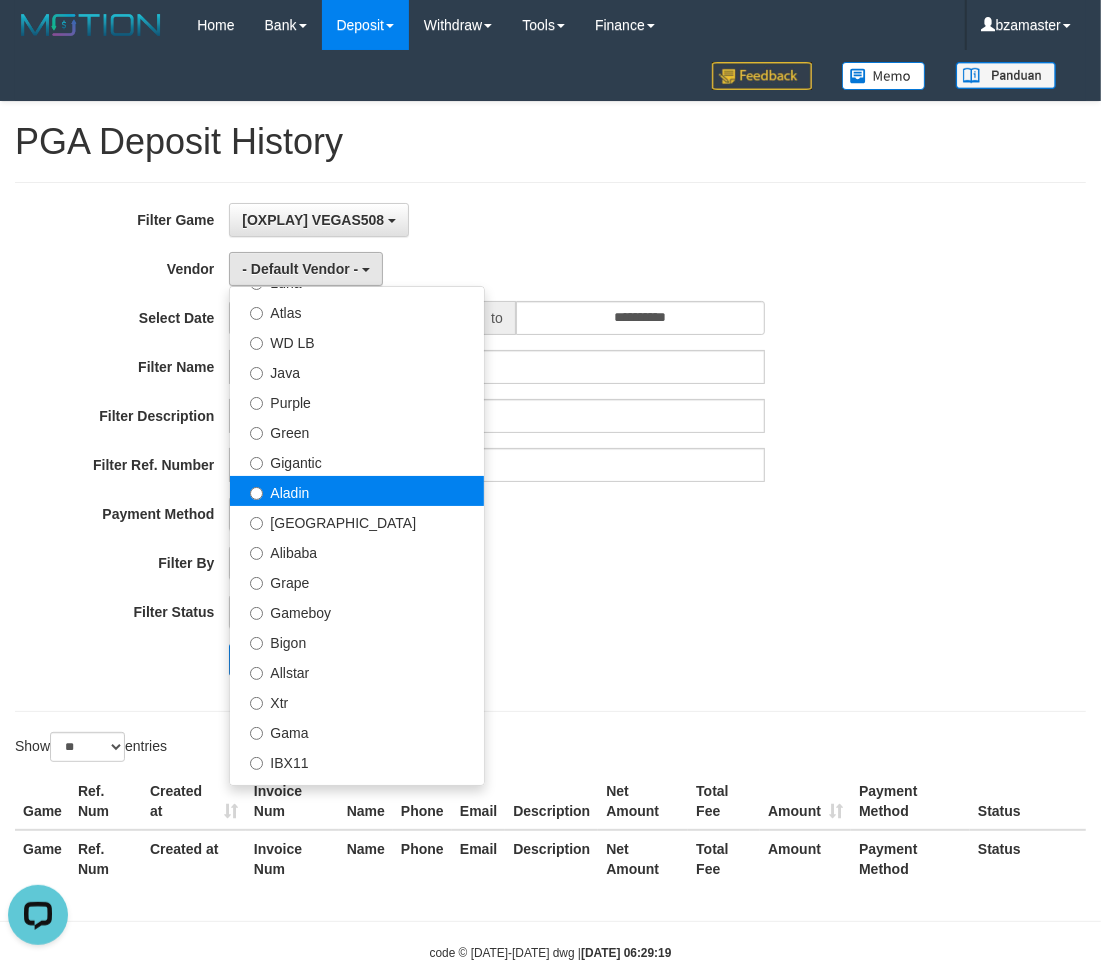 select on "**********" 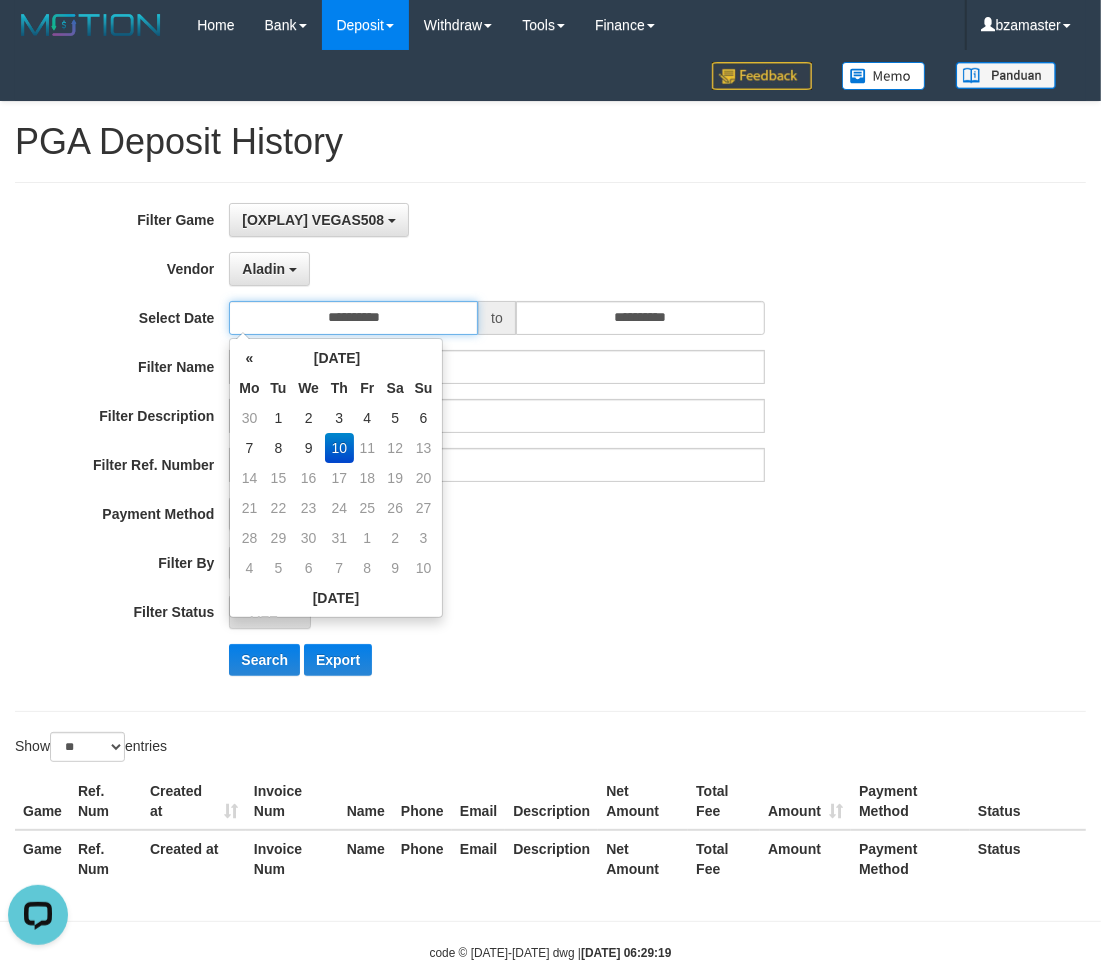 click on "**********" at bounding box center [353, 318] 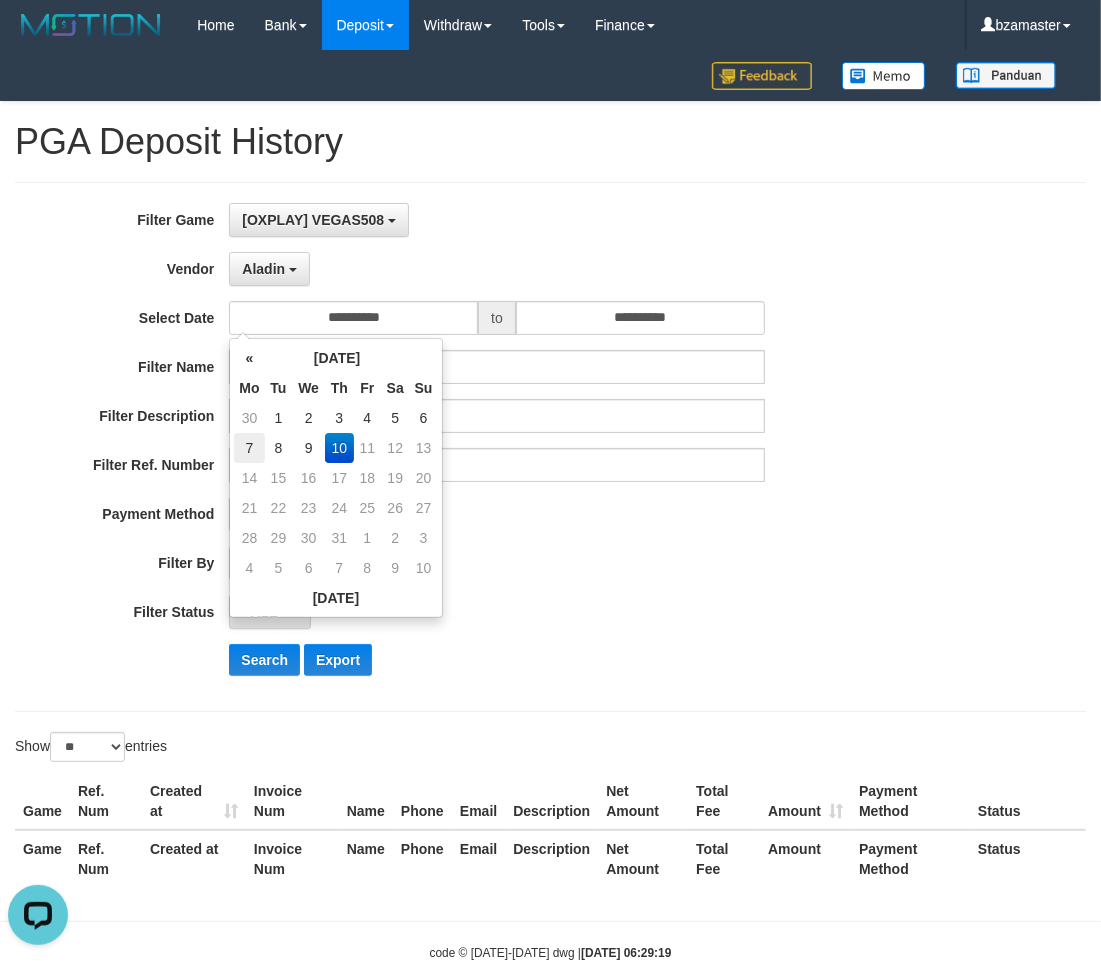 click on "7" at bounding box center [249, 448] 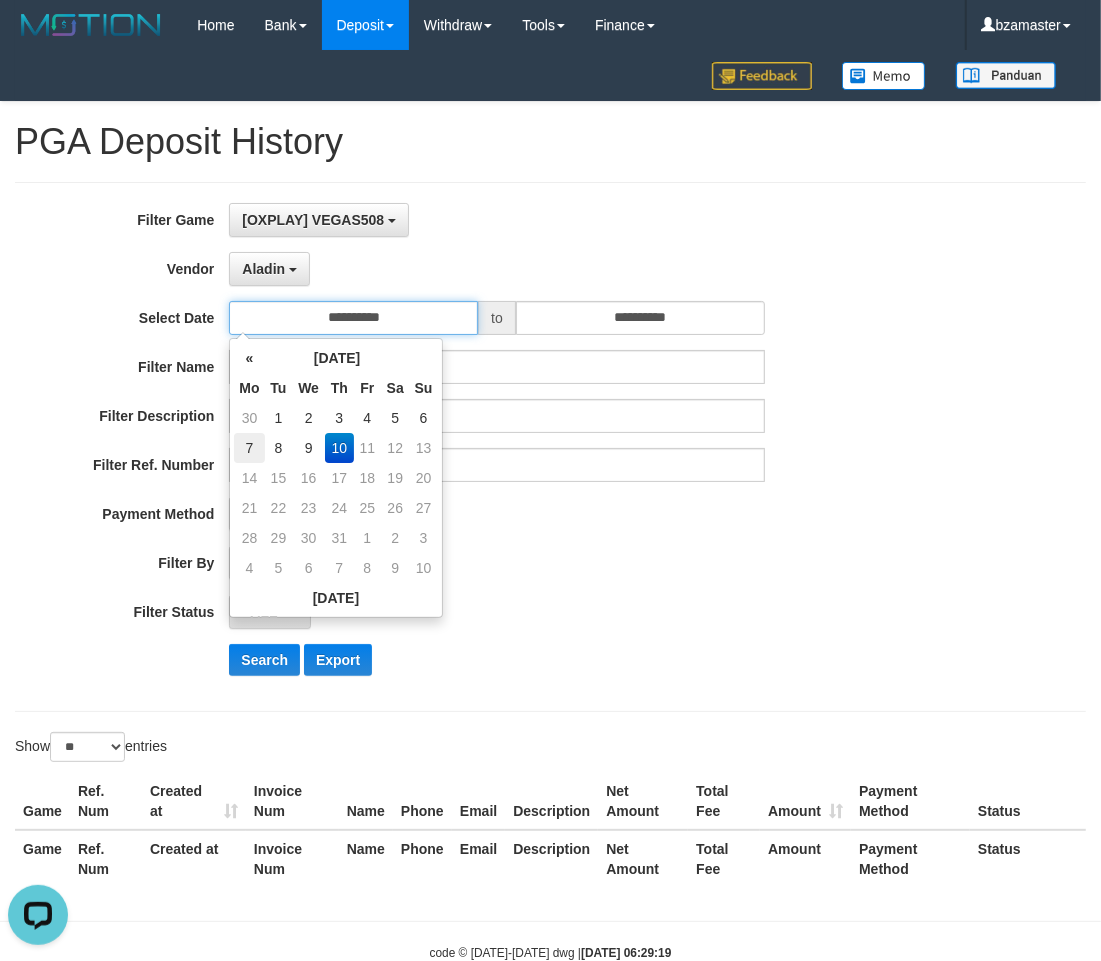 type on "**********" 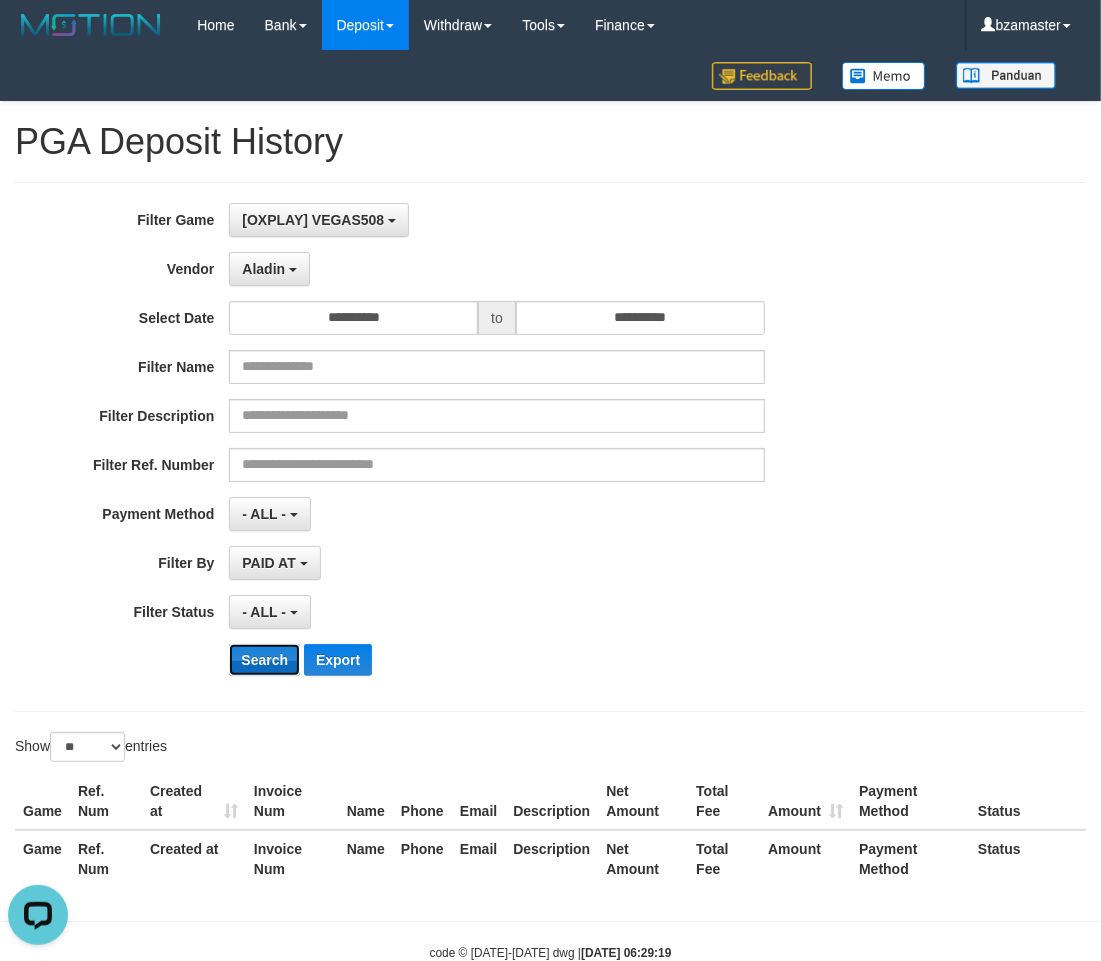 click on "Search" at bounding box center (264, 660) 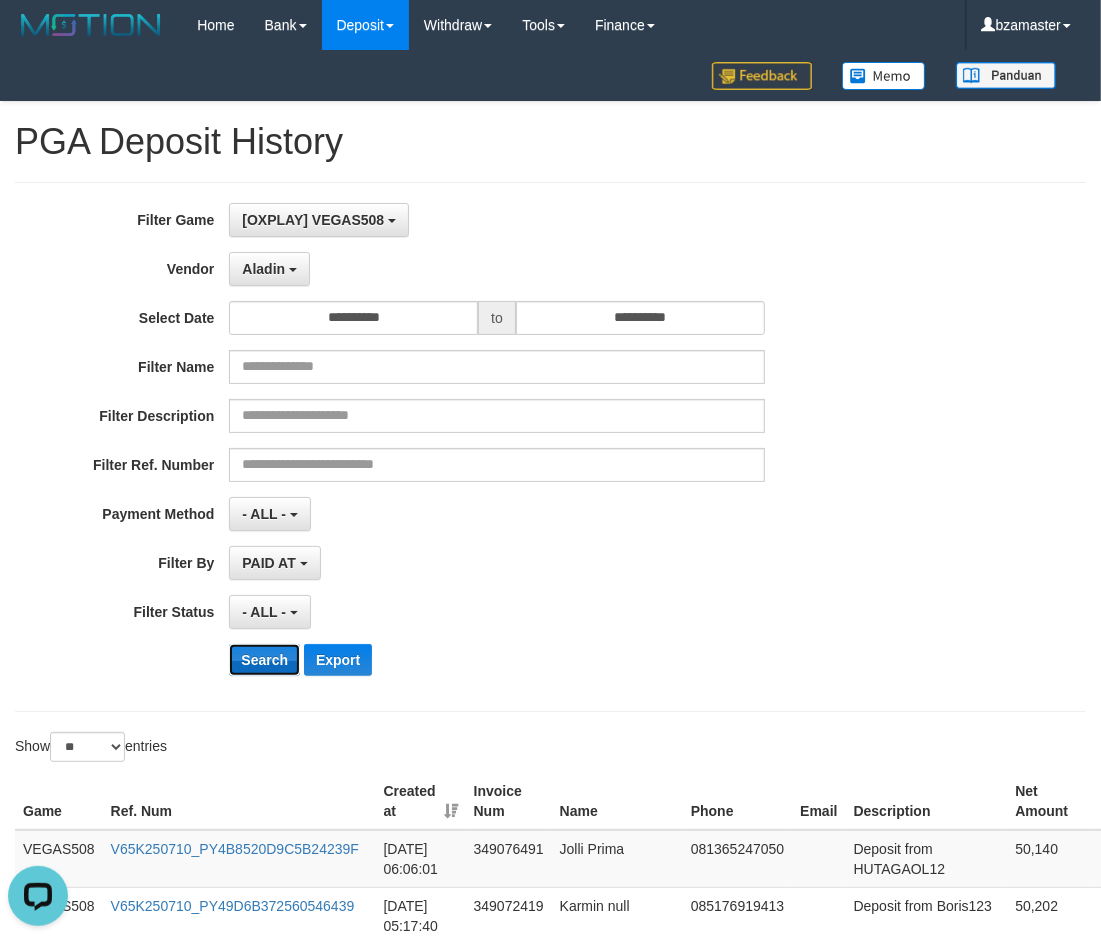 click on "Search" at bounding box center [264, 660] 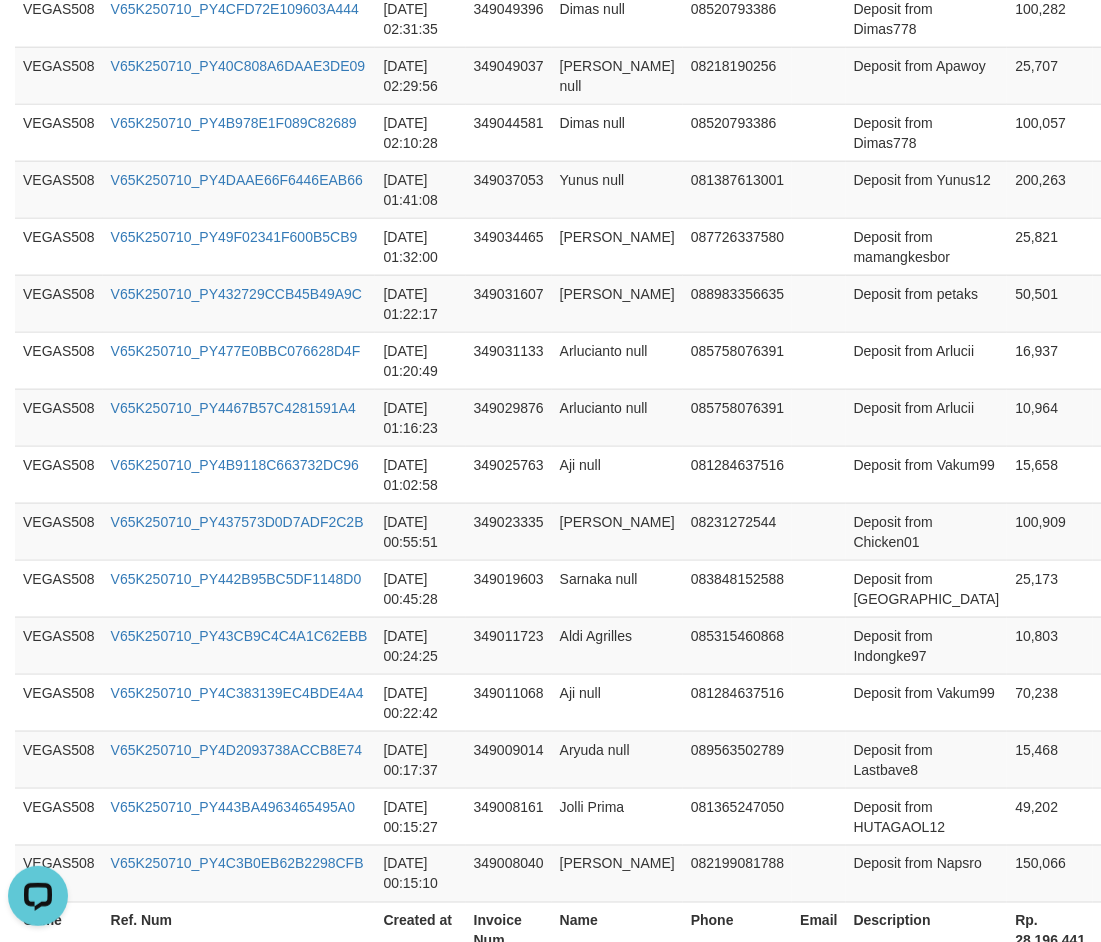scroll, scrollTop: 1538, scrollLeft: 0, axis: vertical 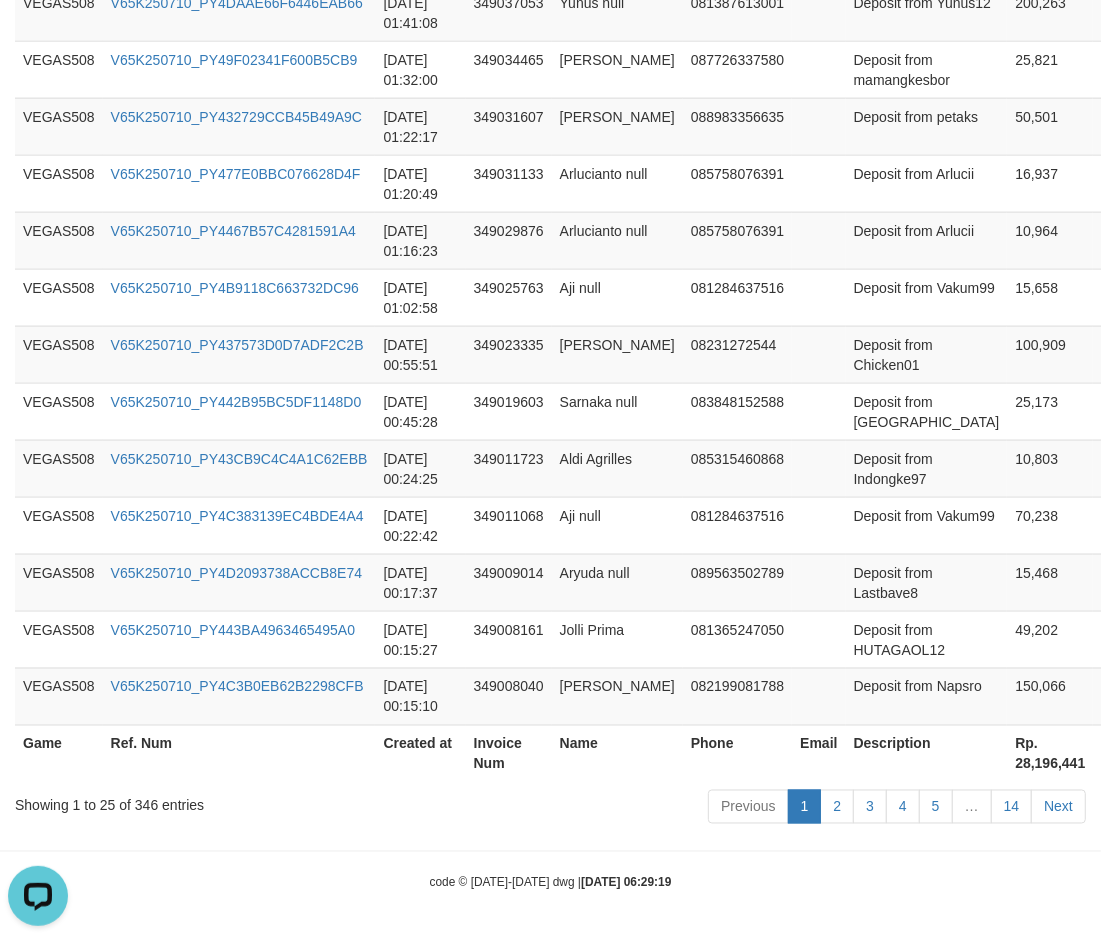 click on "Rp. 28,196,441" at bounding box center (1050, 753) 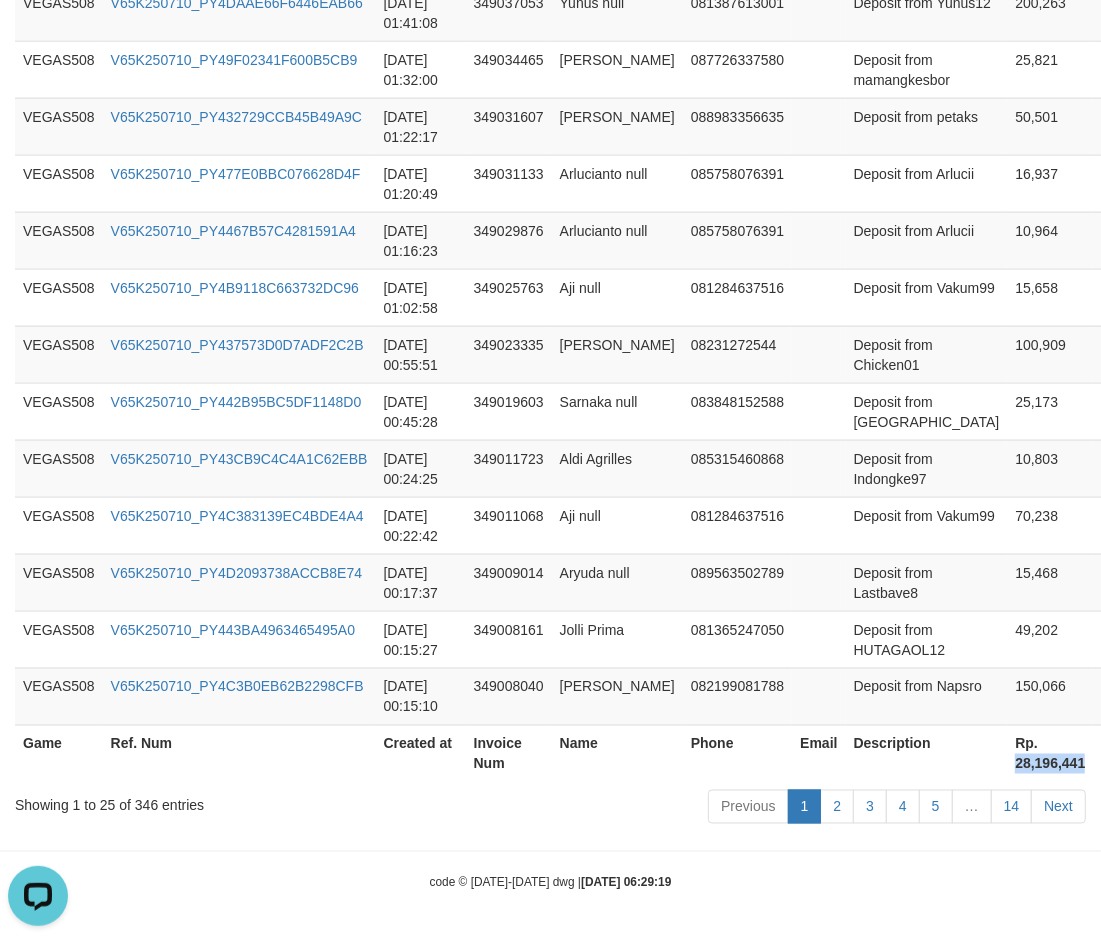 click on "Rp. 28,196,441" at bounding box center (1050, 753) 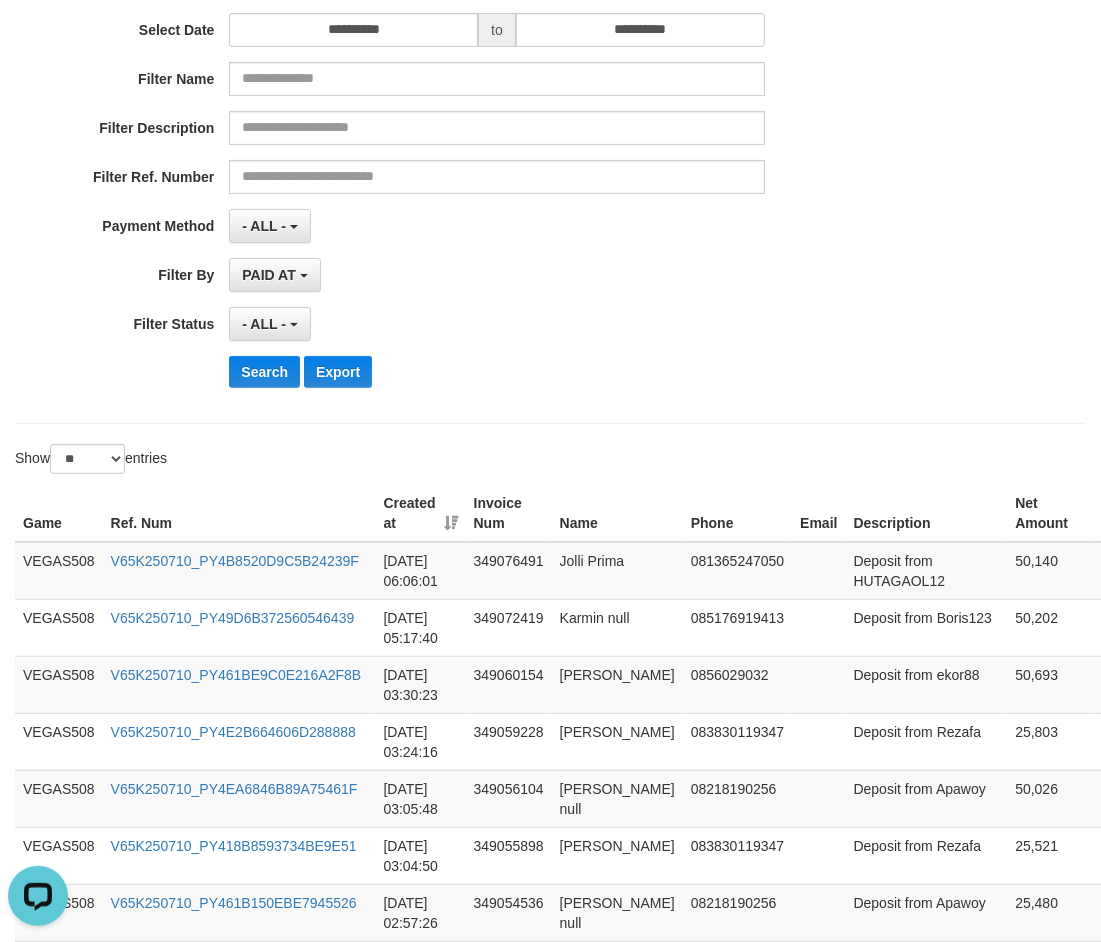 scroll, scrollTop: 0, scrollLeft: 0, axis: both 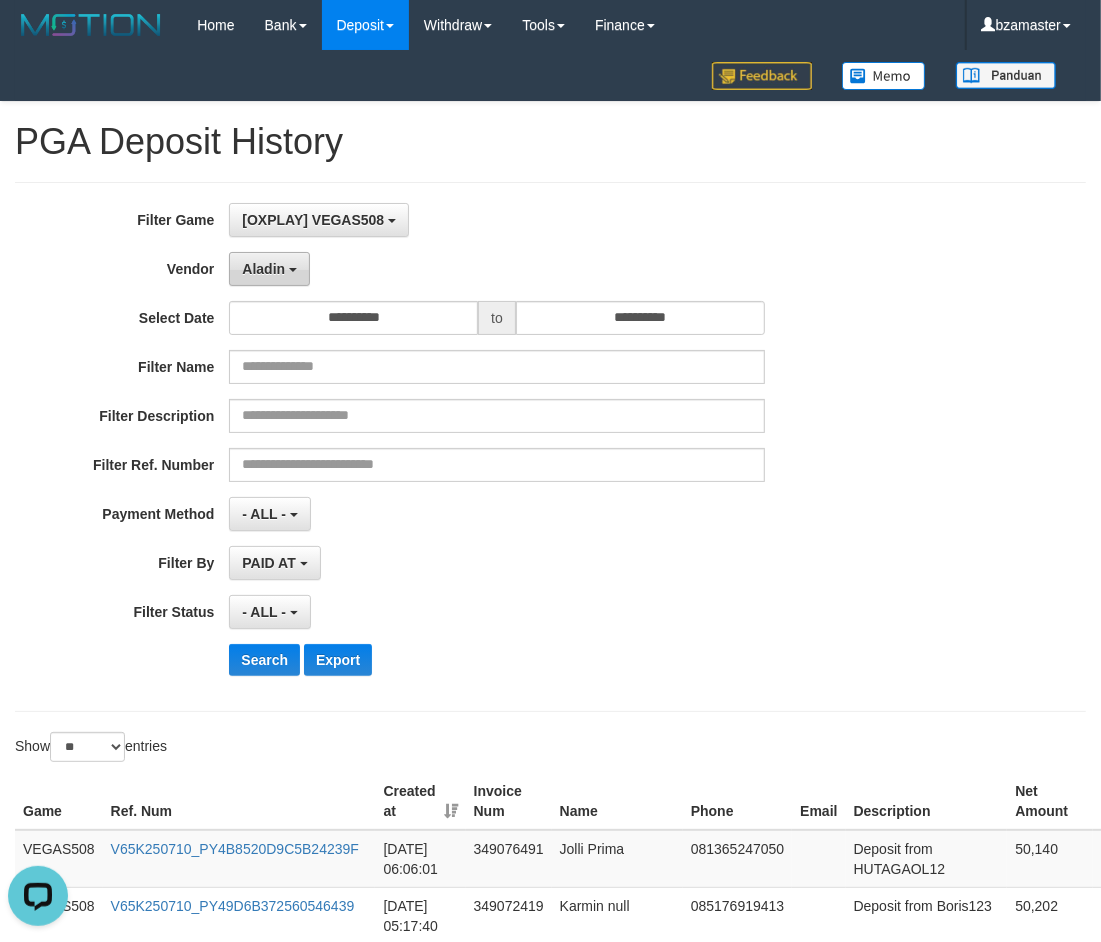 click on "Aladin" at bounding box center (263, 269) 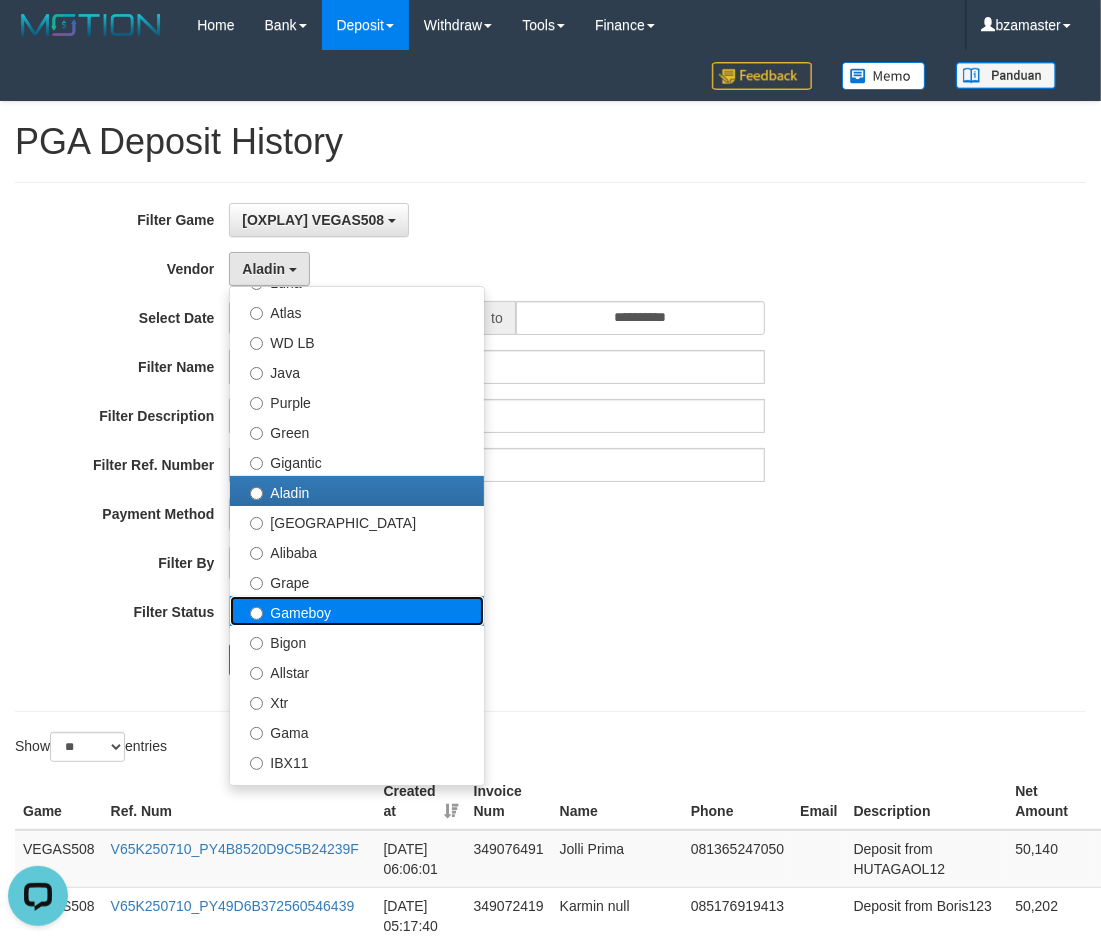 click on "Gameboy" at bounding box center (357, 611) 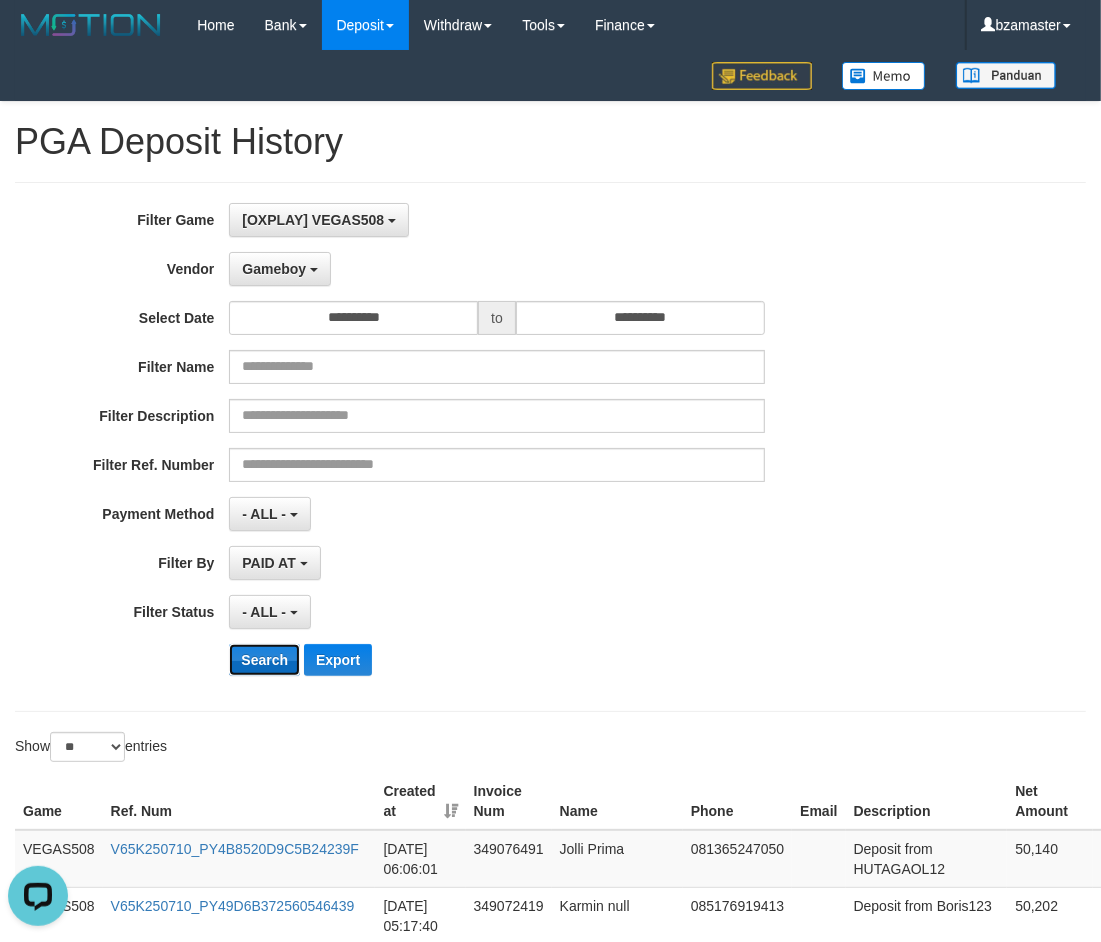 click on "Search" at bounding box center (264, 660) 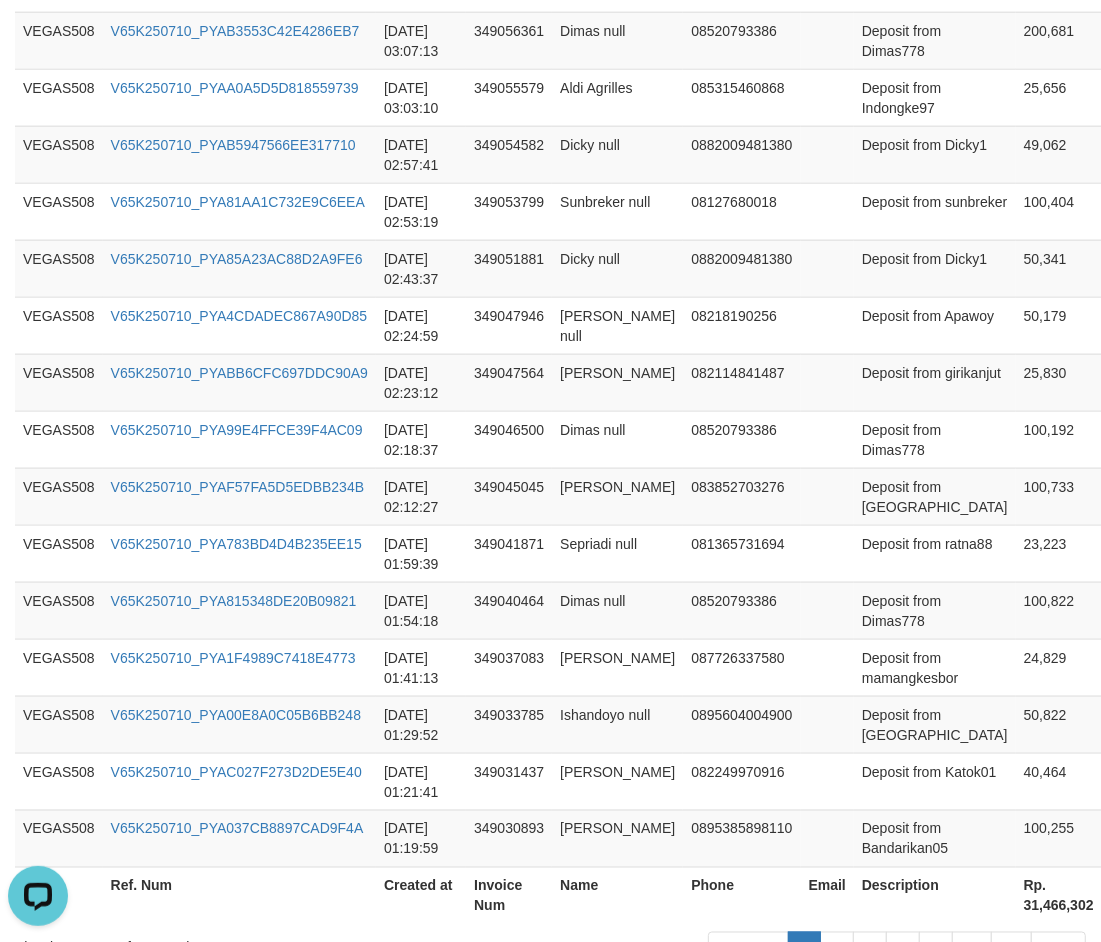 scroll, scrollTop: 1538, scrollLeft: 0, axis: vertical 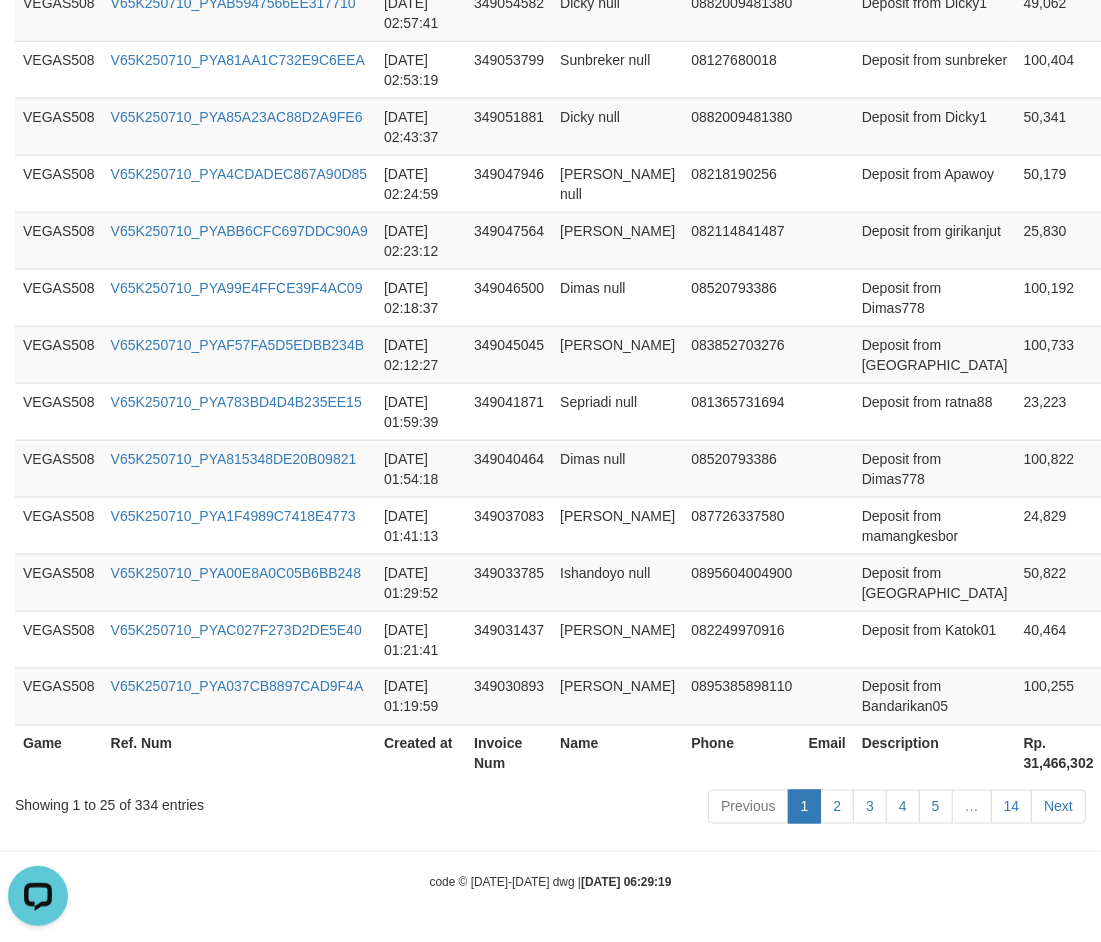 click on "Rp. 31,466,302" at bounding box center [1059, 753] 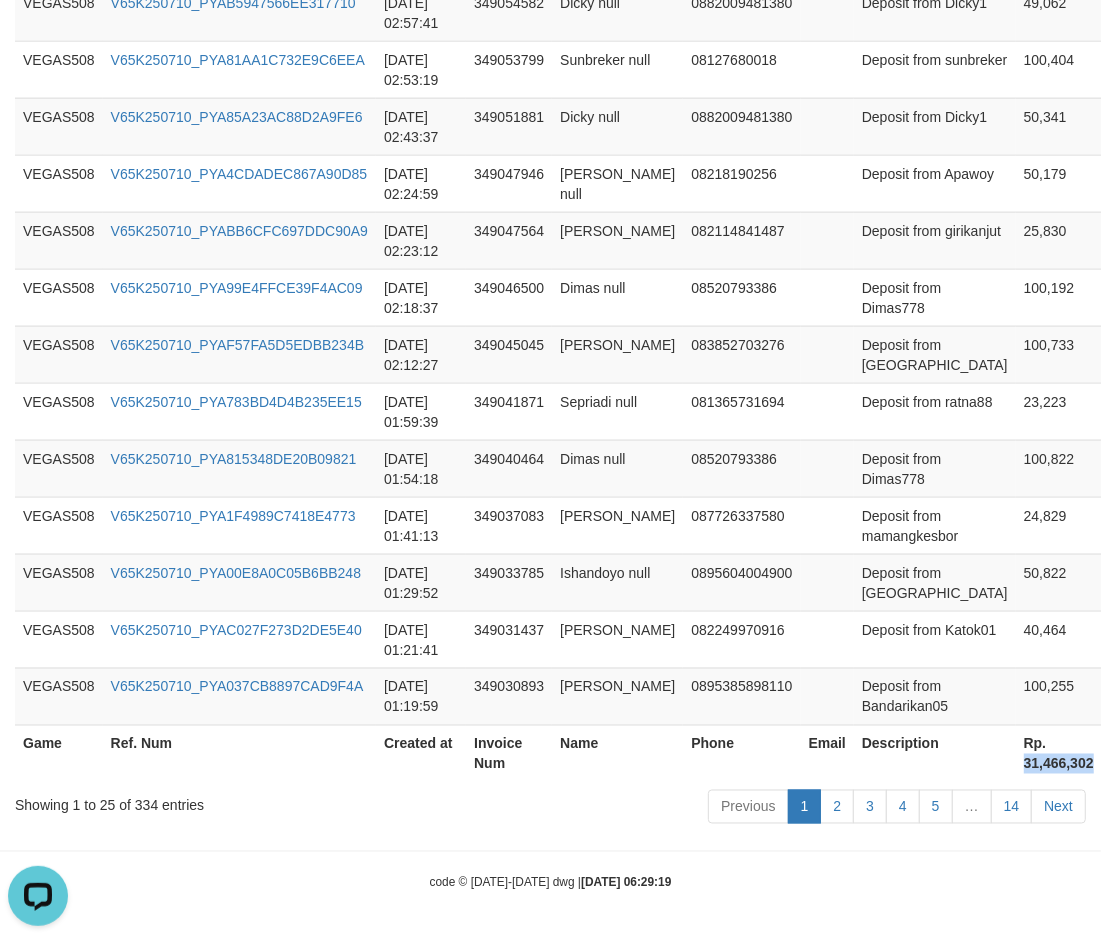 click on "Rp. 31,466,302" at bounding box center [1059, 753] 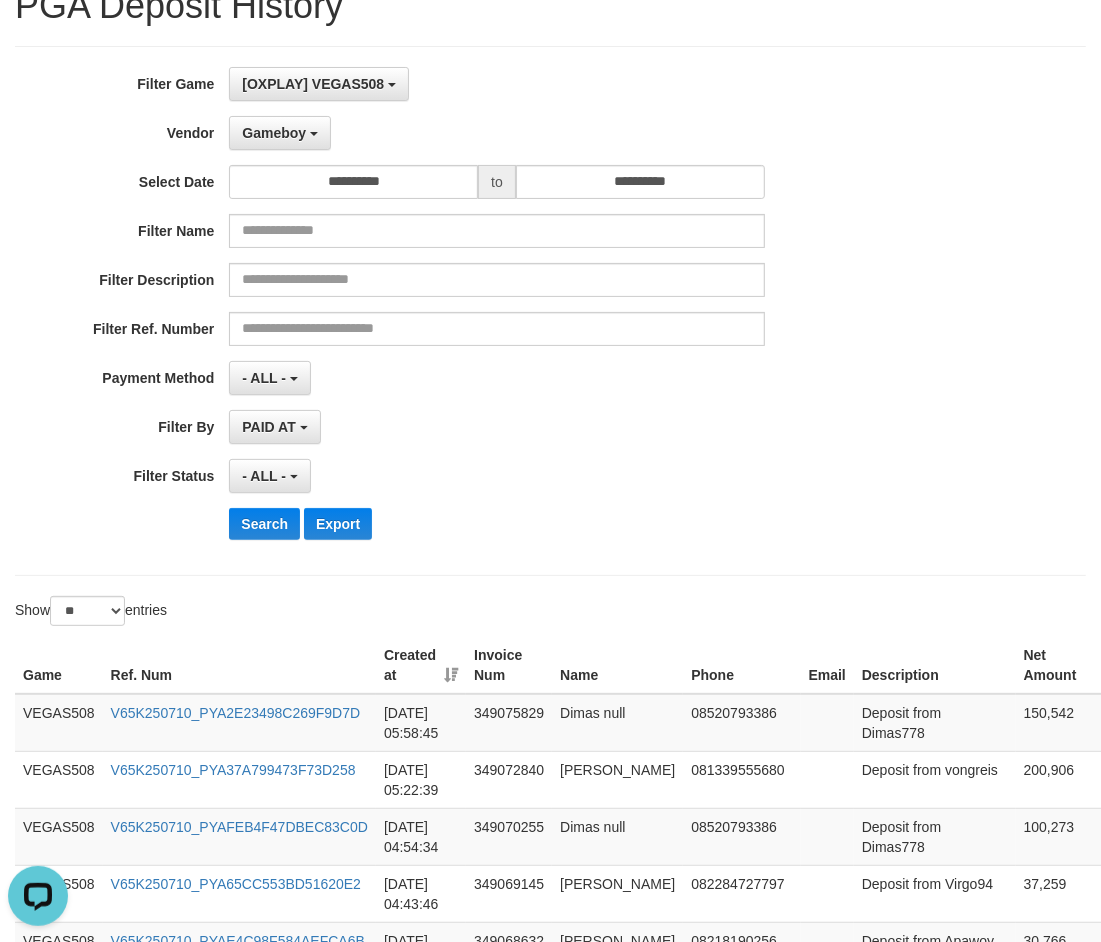 scroll, scrollTop: 0, scrollLeft: 0, axis: both 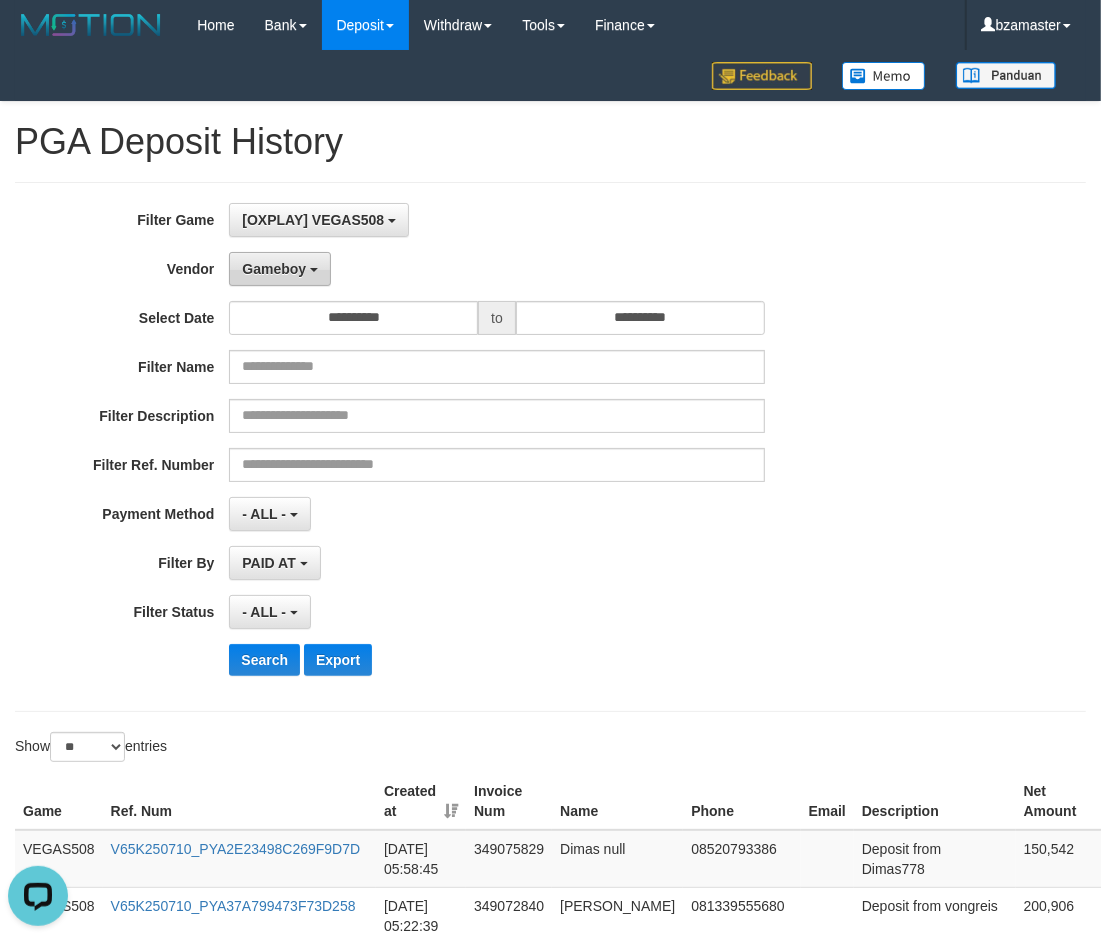 click on "Gameboy" at bounding box center [280, 269] 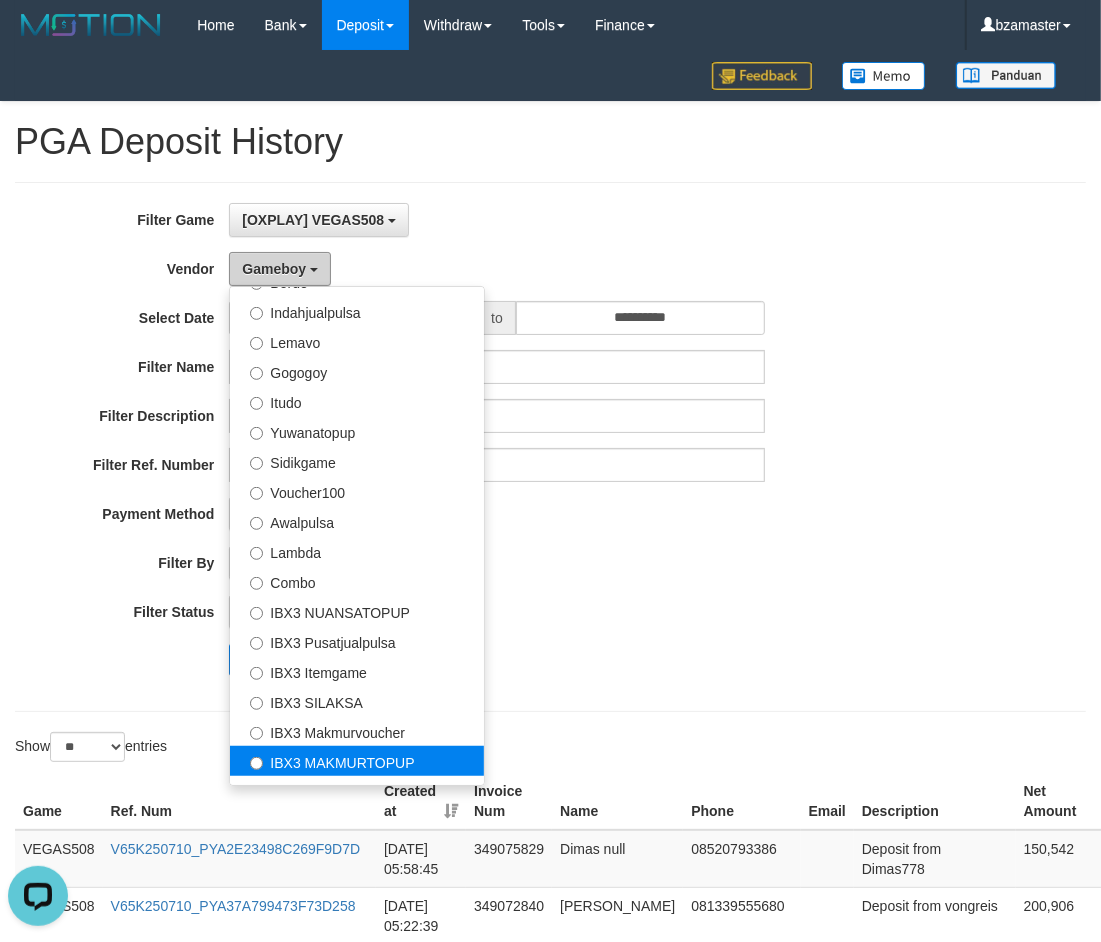 scroll, scrollTop: 686, scrollLeft: 0, axis: vertical 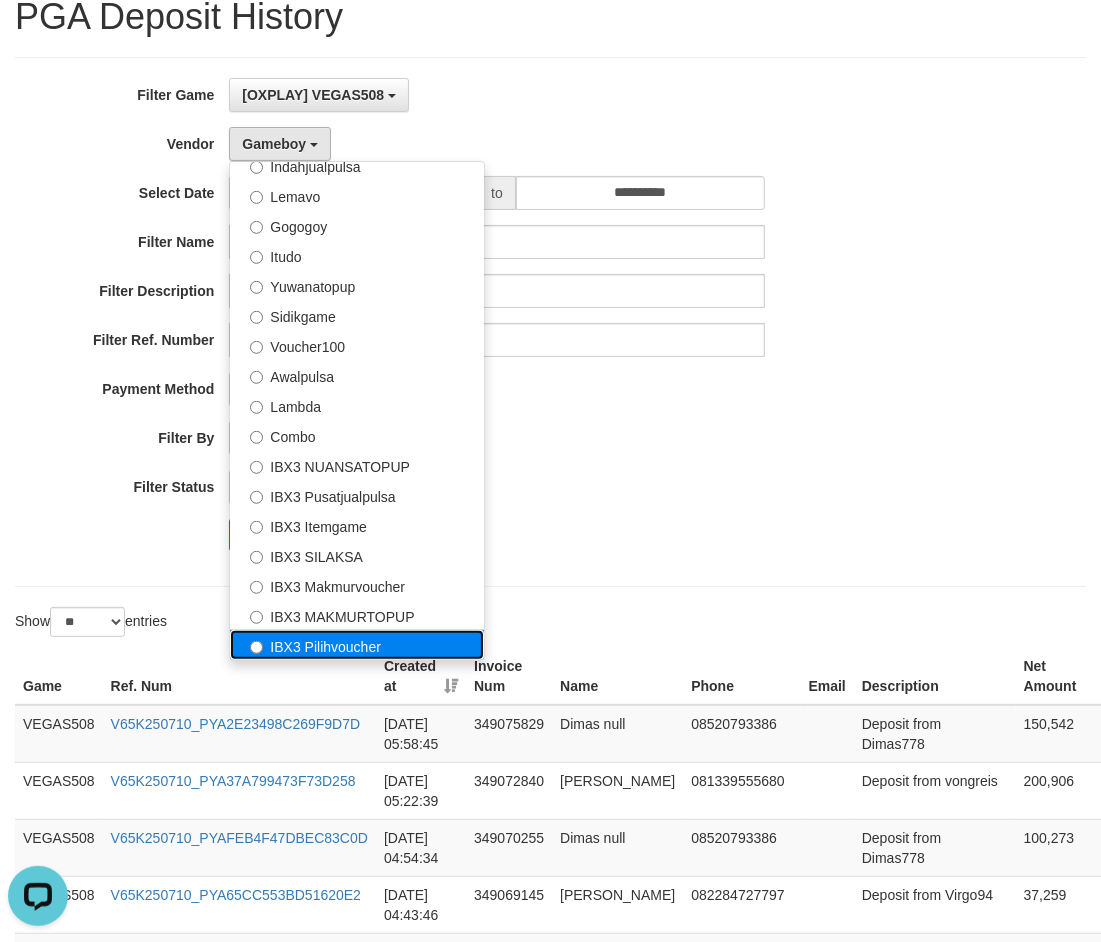 click on "IBX3 Pilihvoucher" at bounding box center (357, 645) 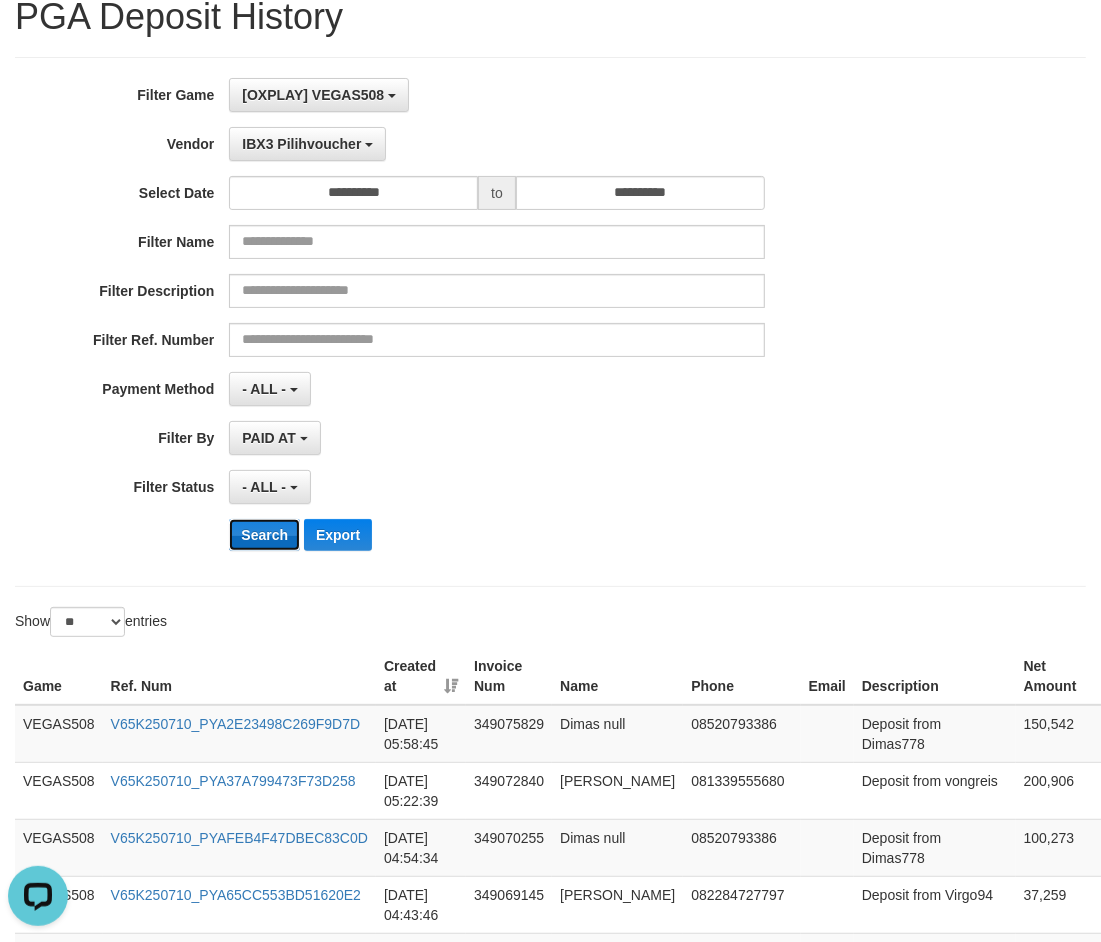 click on "Search" at bounding box center (264, 535) 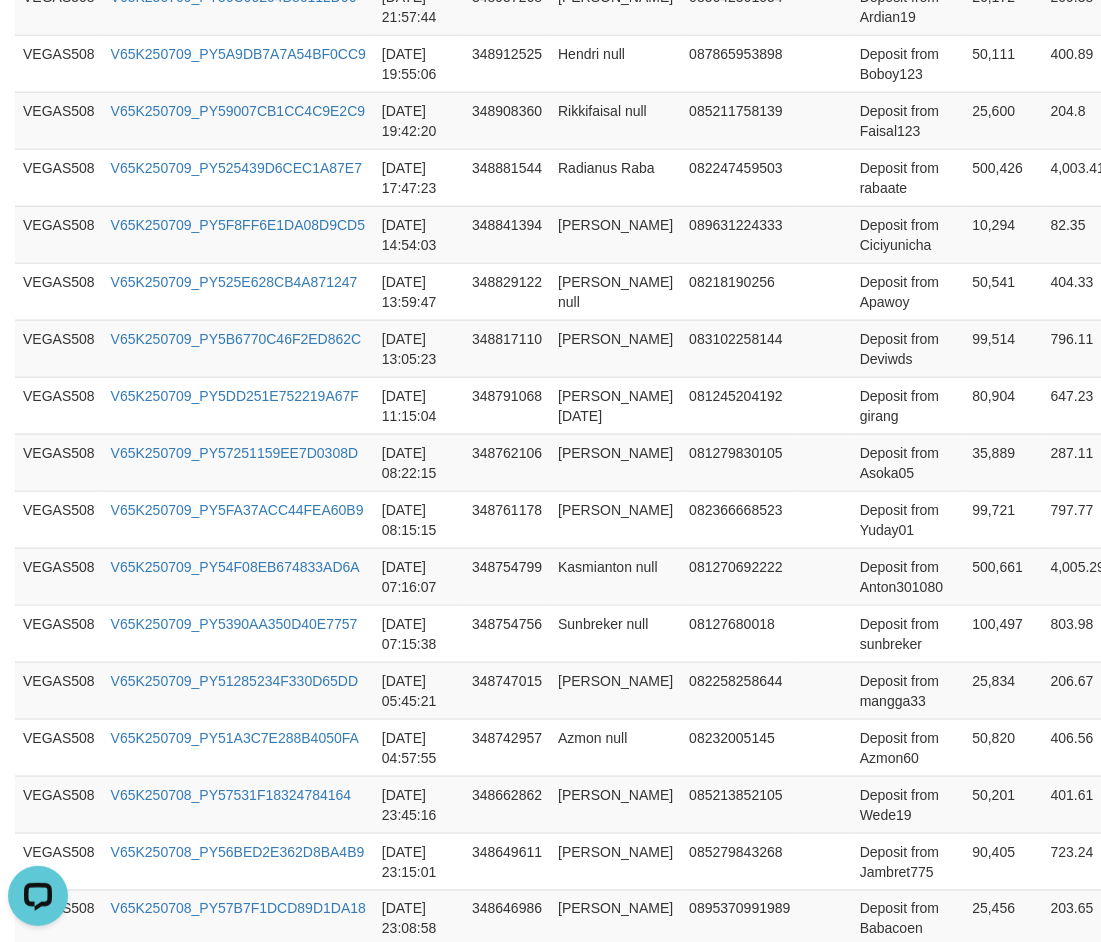 scroll, scrollTop: 1538, scrollLeft: 0, axis: vertical 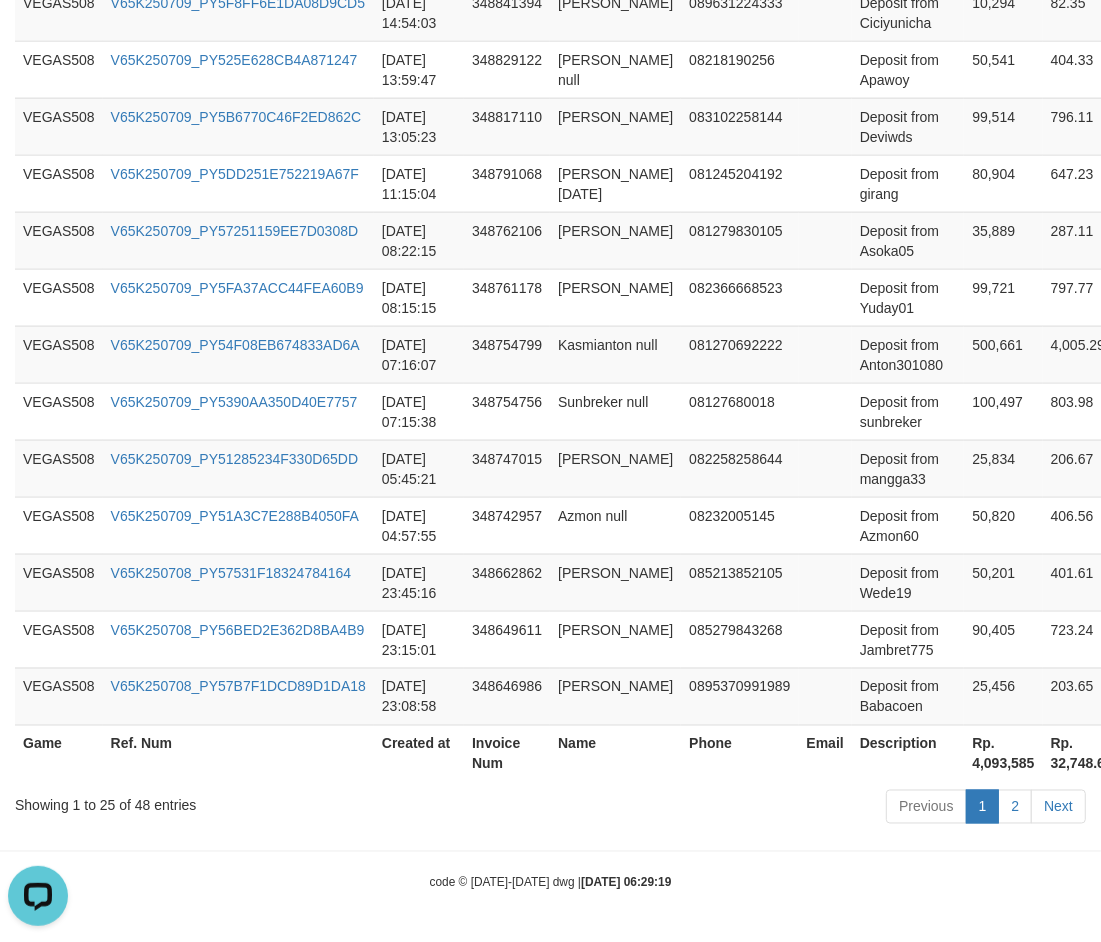 click on "Rp. 4,093,585" at bounding box center [1003, 753] 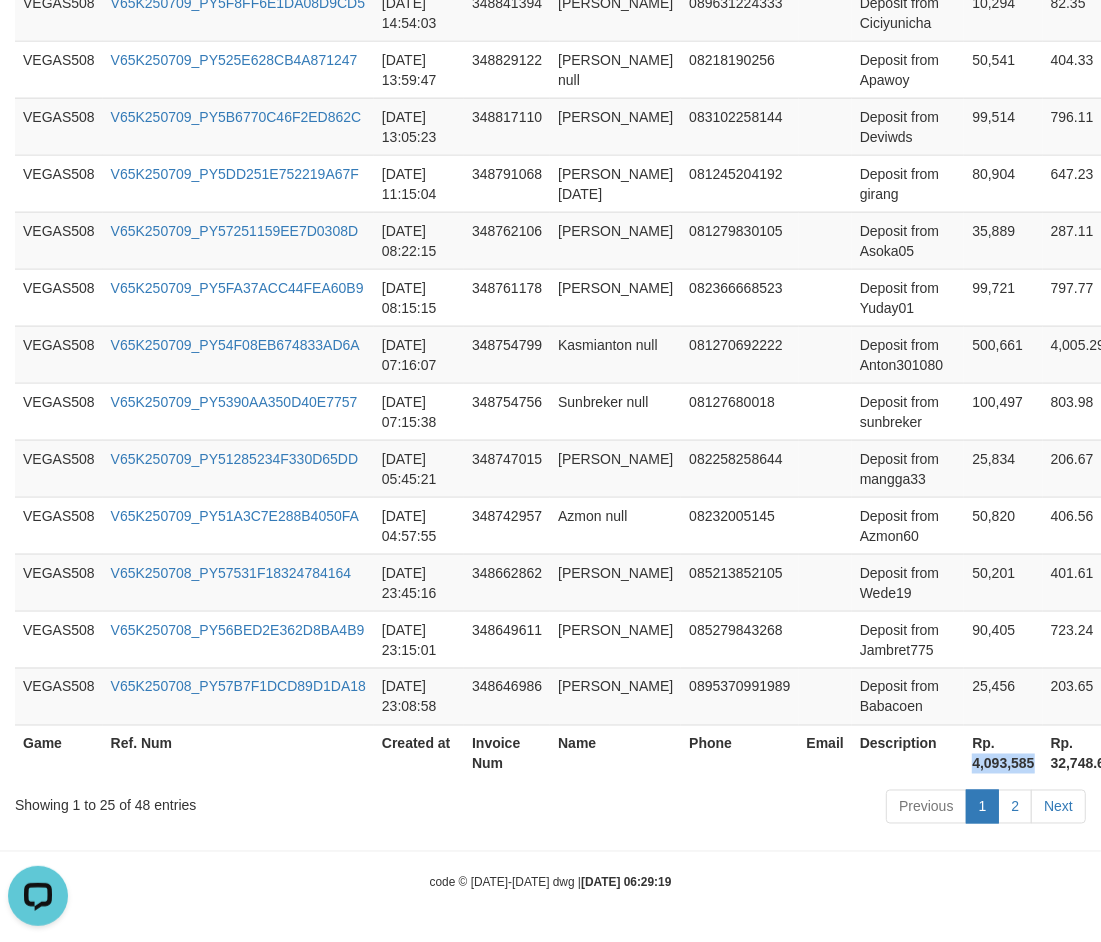 click on "Rp. 4,093,585" at bounding box center (1003, 753) 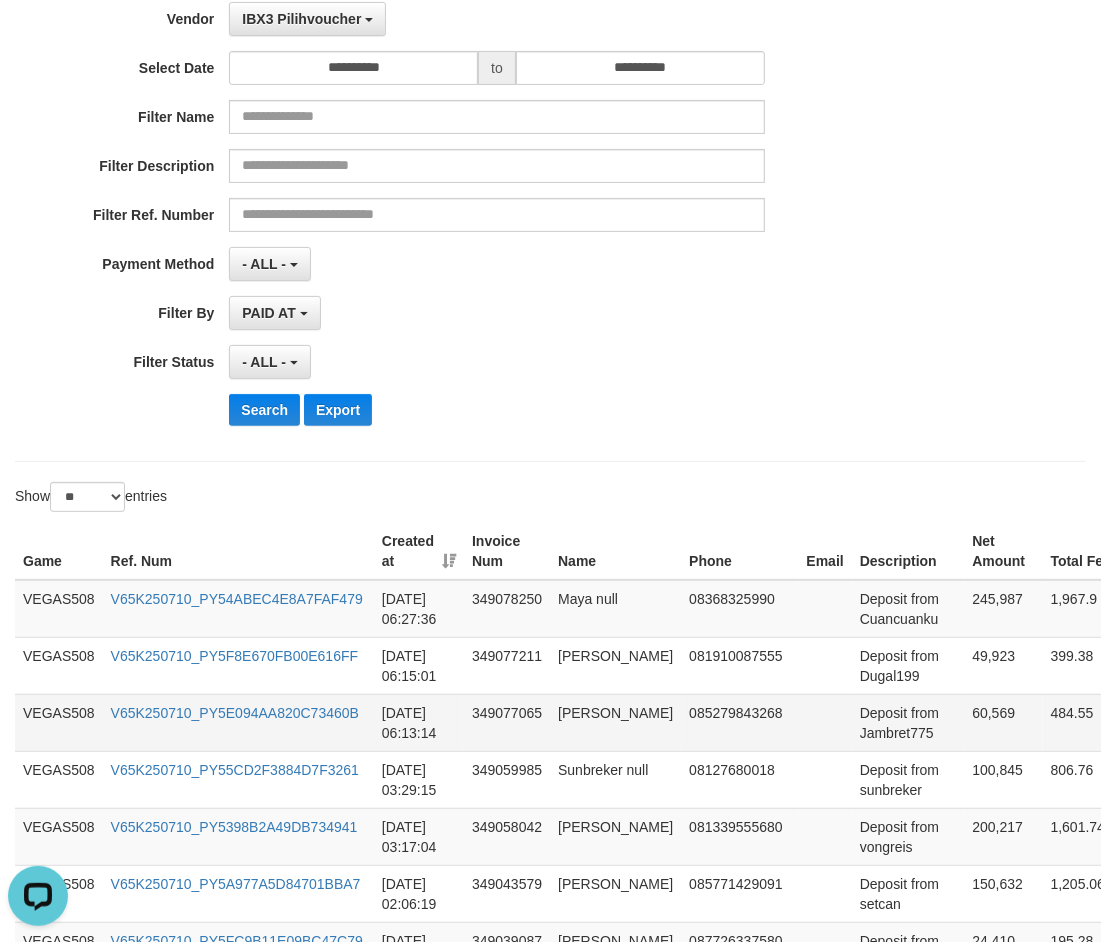 scroll, scrollTop: 375, scrollLeft: 0, axis: vertical 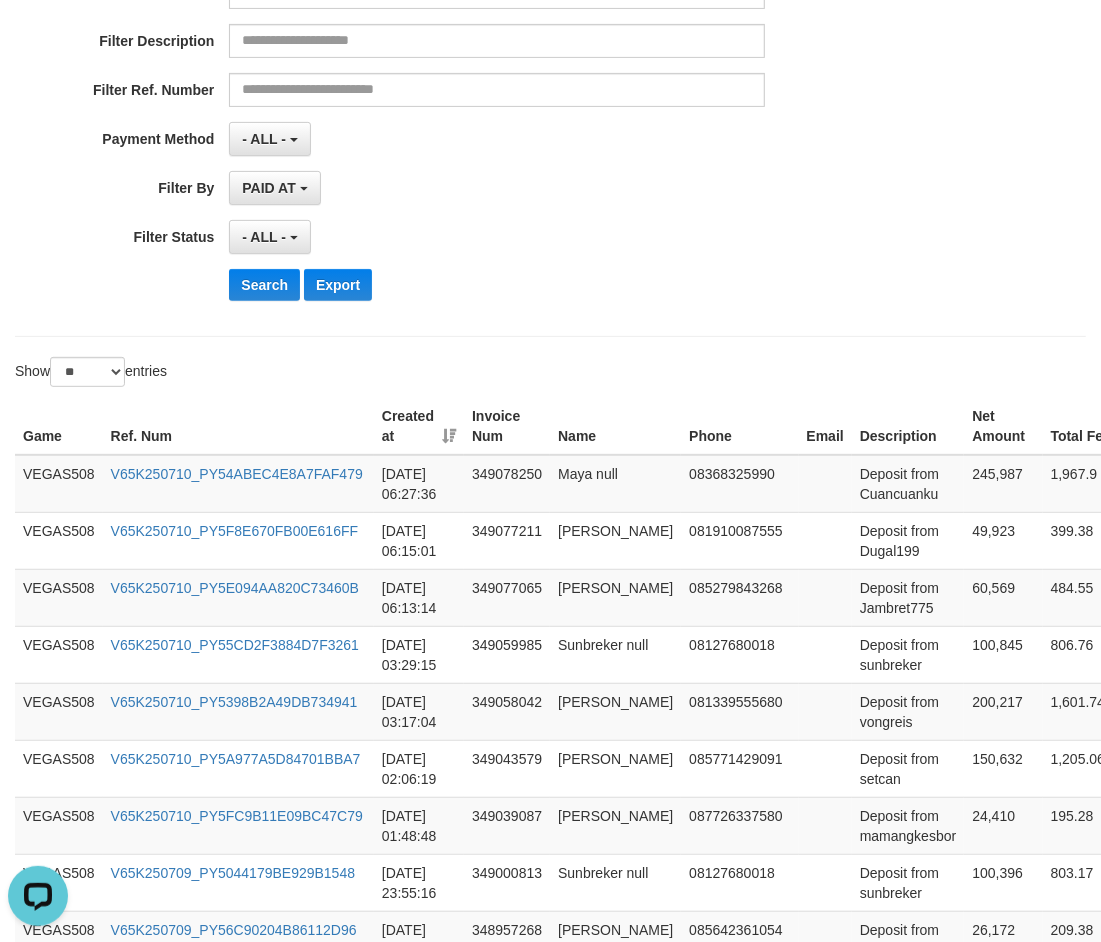 click on "**********" at bounding box center (459, 72) 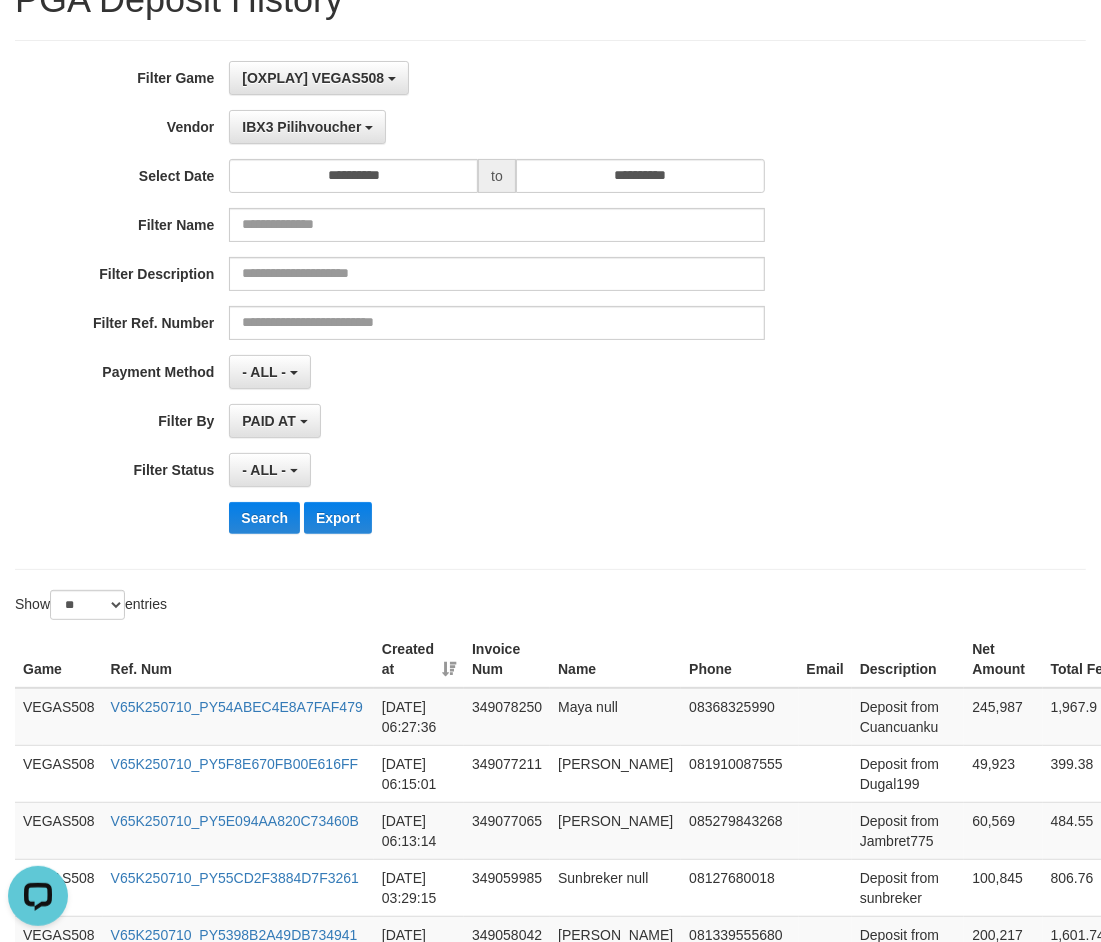 scroll, scrollTop: 125, scrollLeft: 0, axis: vertical 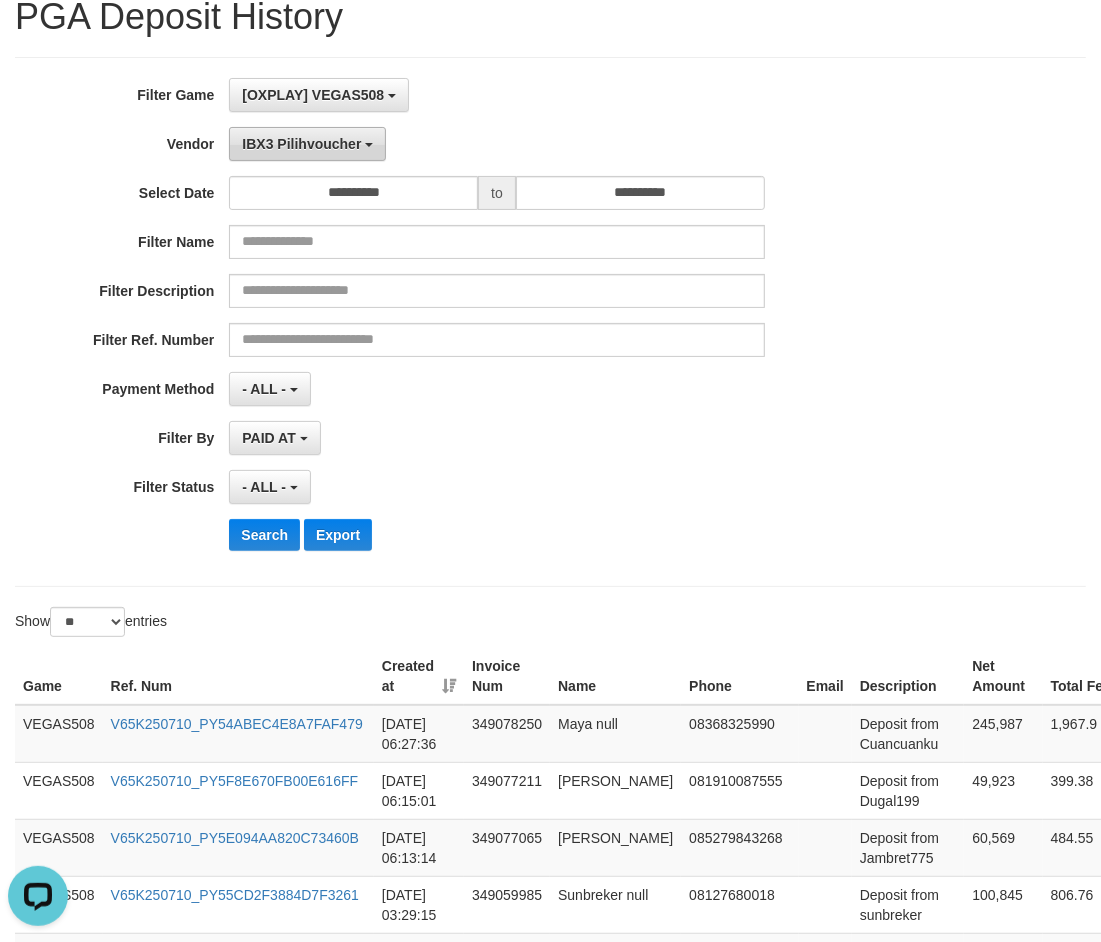 click on "IBX3 Pilihvoucher" at bounding box center [301, 144] 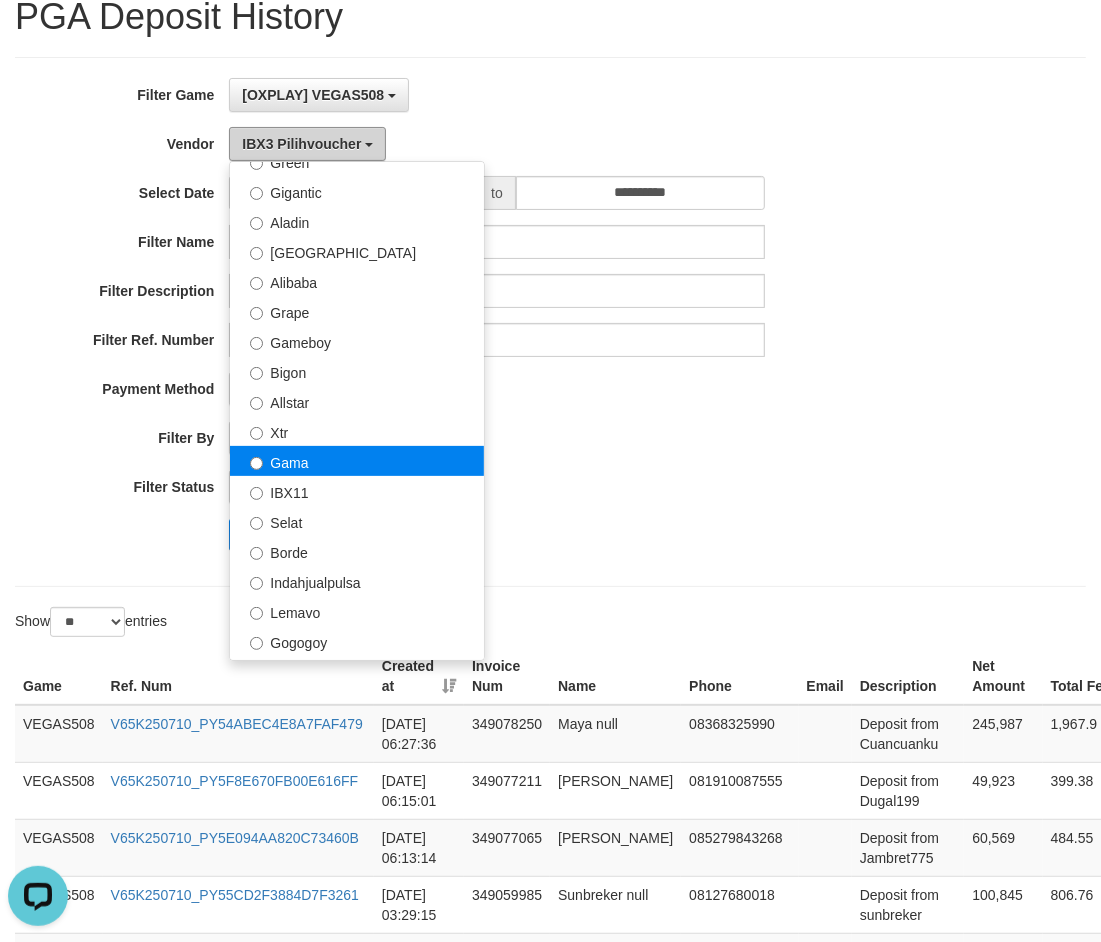 scroll, scrollTop: 186, scrollLeft: 0, axis: vertical 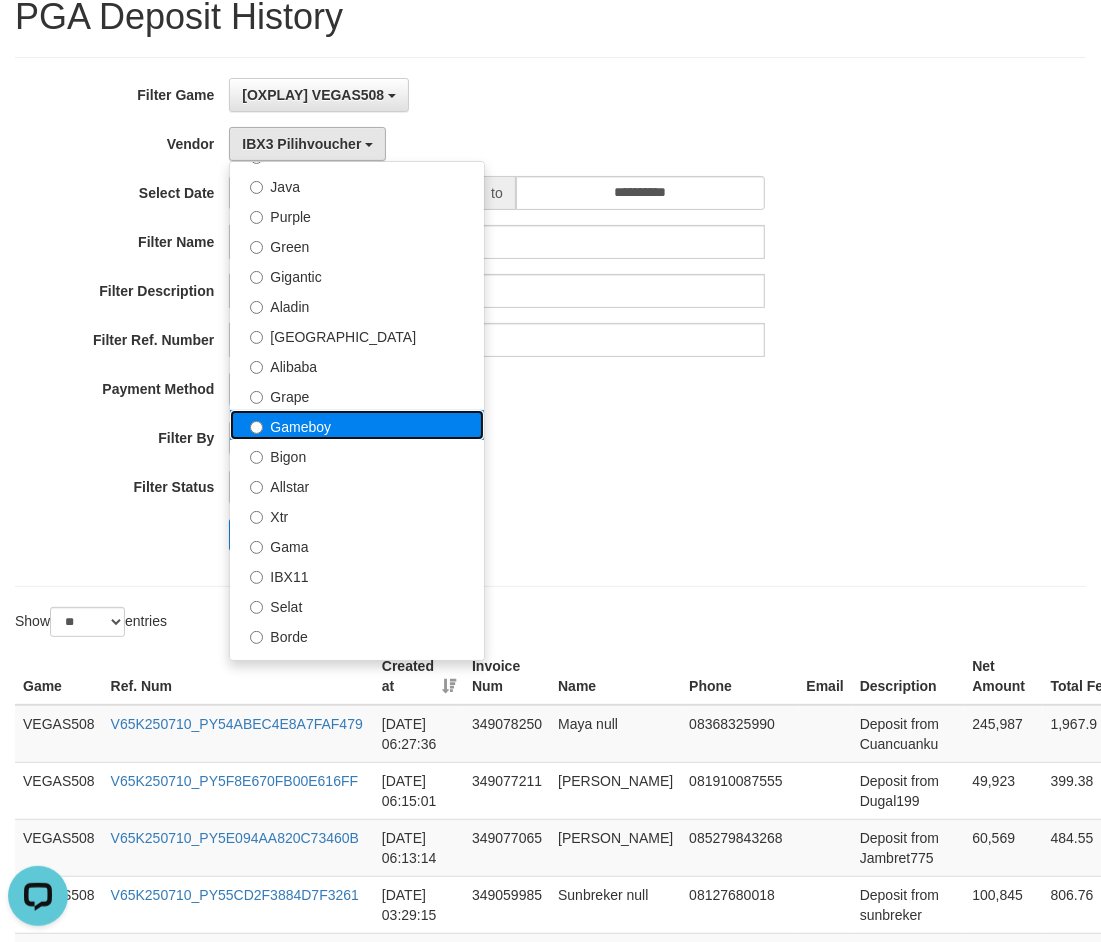 click on "Gameboy" at bounding box center (357, 425) 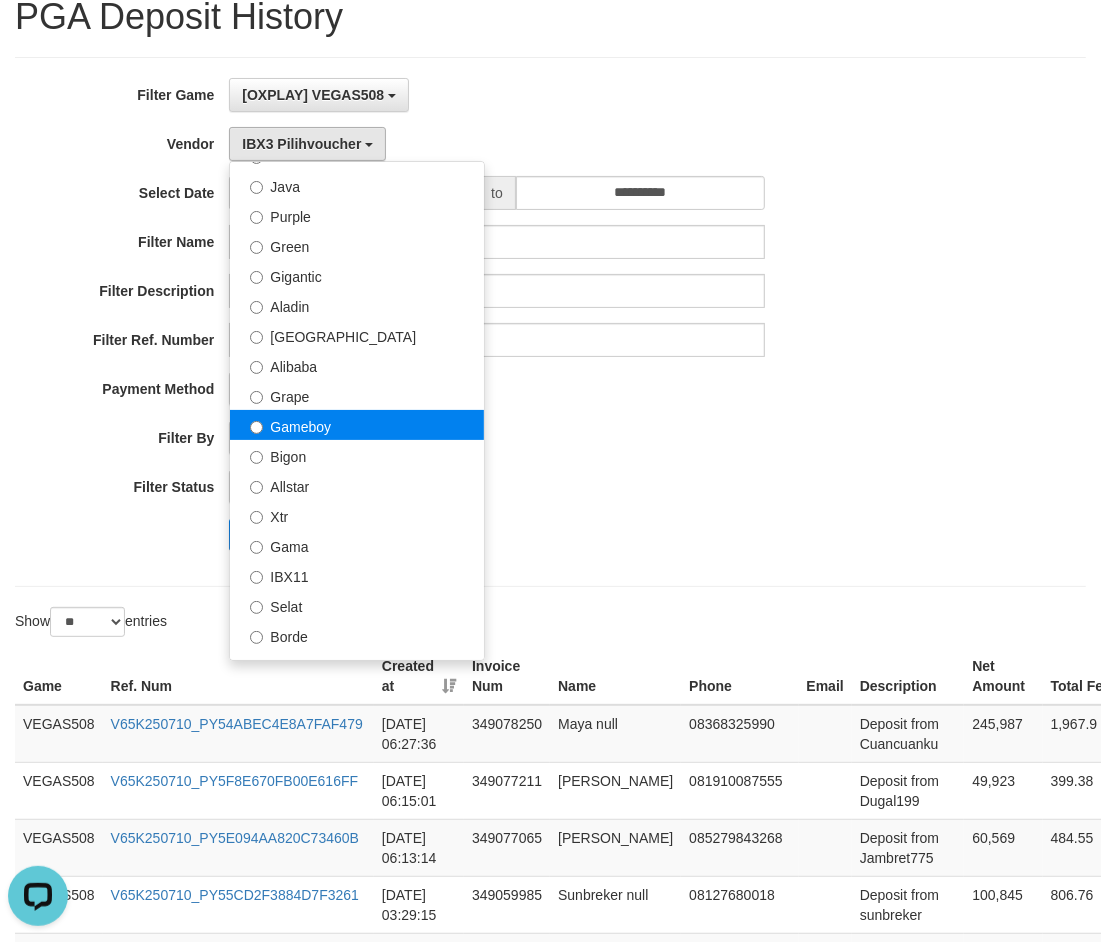 select on "**********" 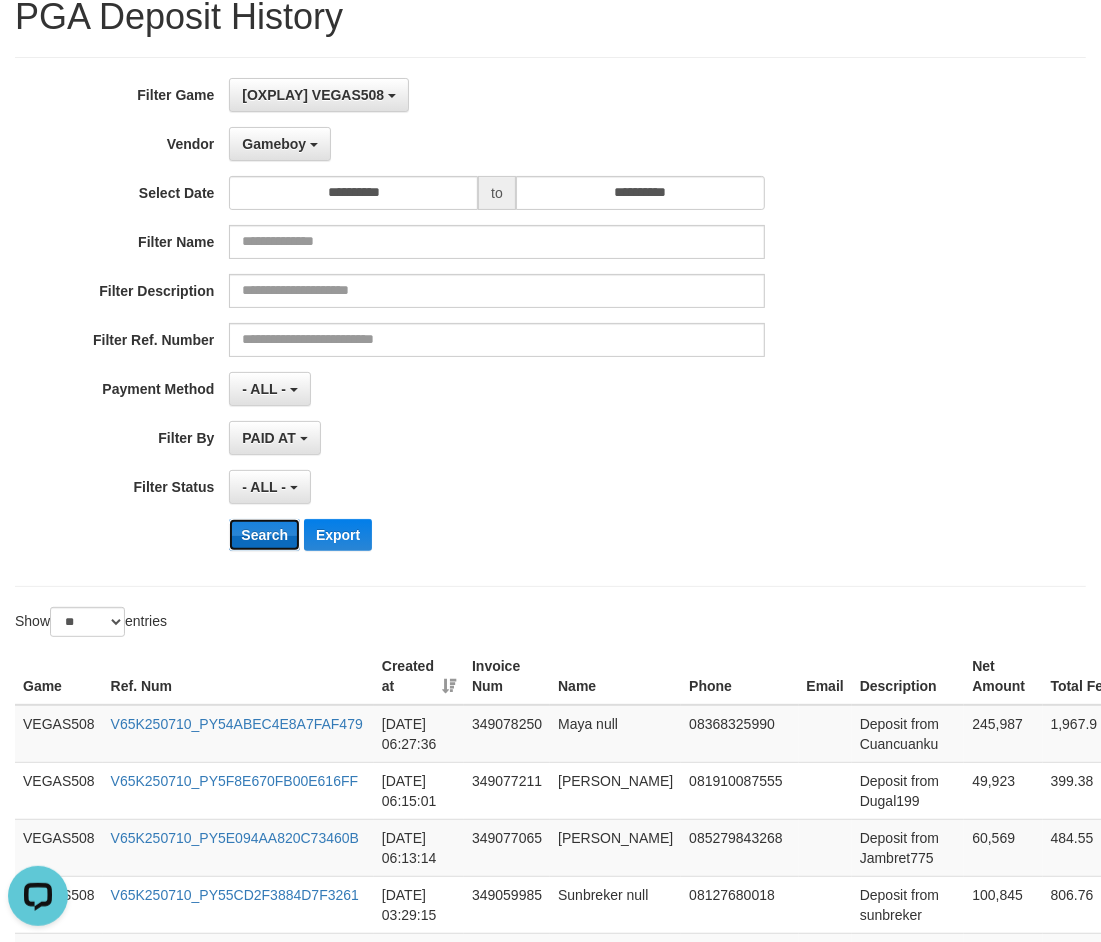 click on "Search" at bounding box center [264, 535] 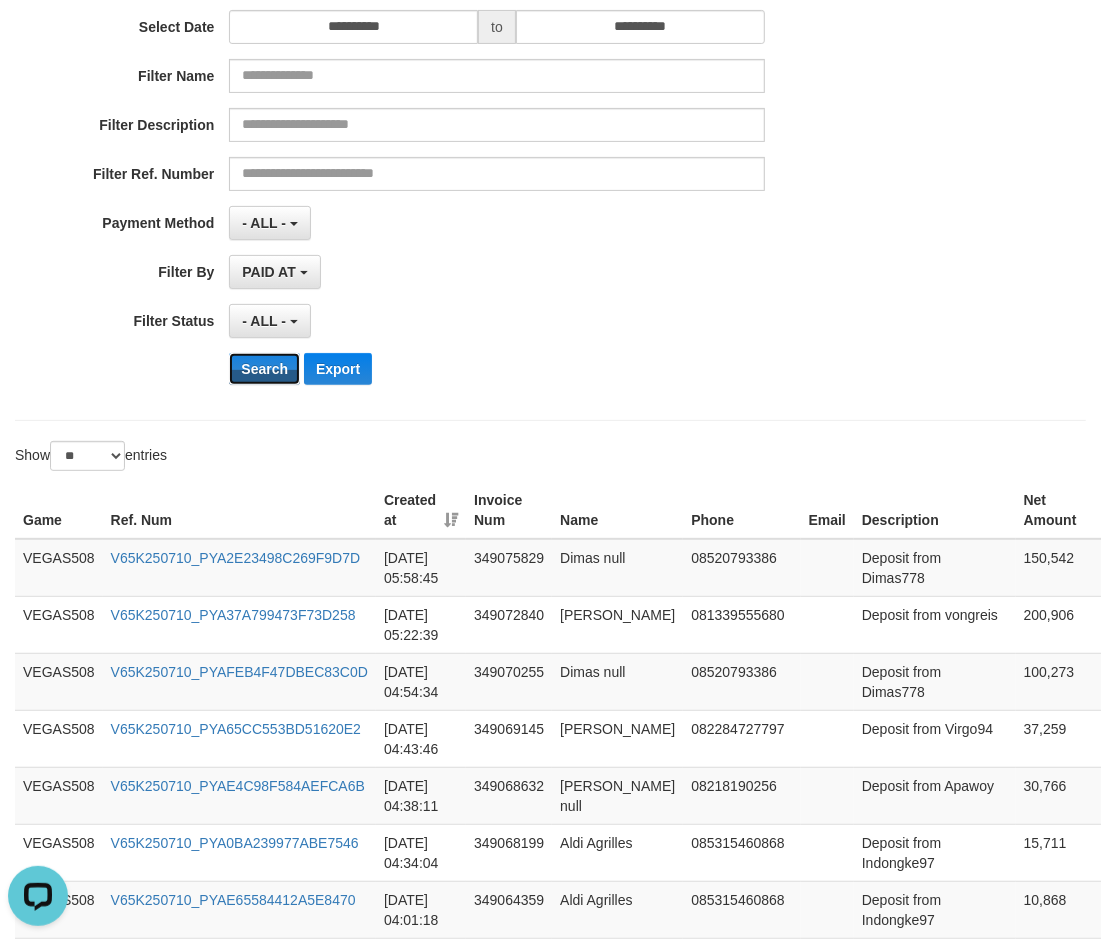 scroll, scrollTop: 250, scrollLeft: 0, axis: vertical 